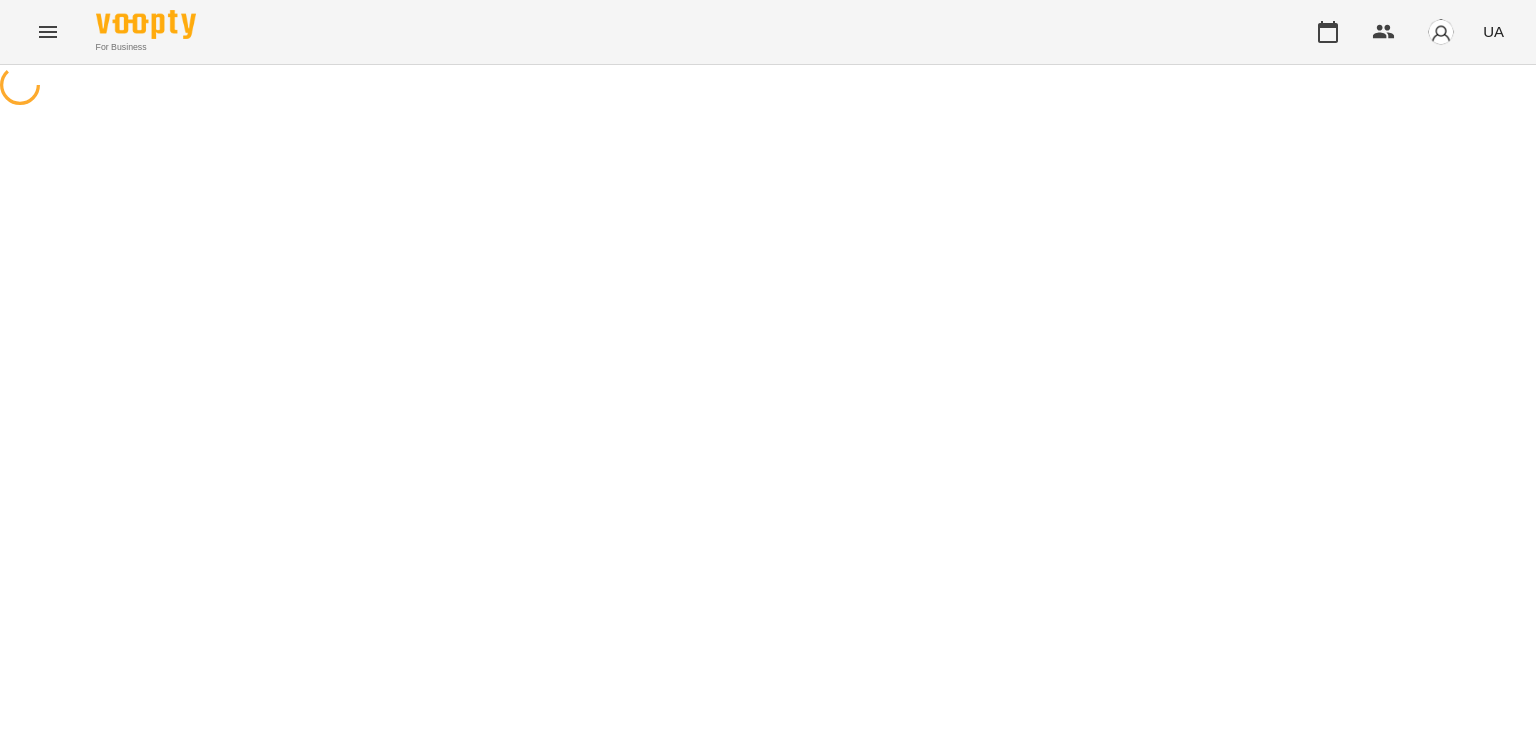 scroll, scrollTop: 0, scrollLeft: 0, axis: both 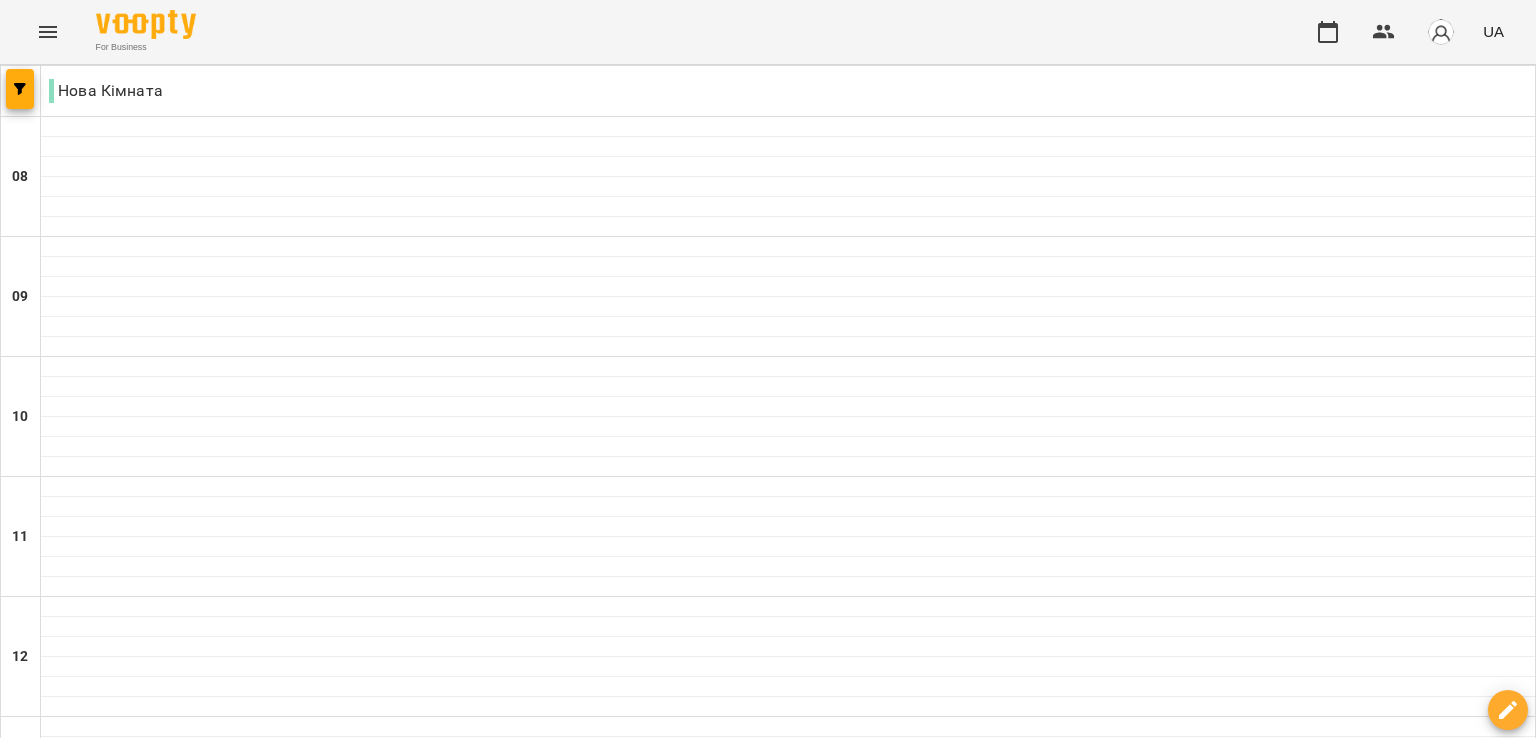 click at bounding box center [48, 32] 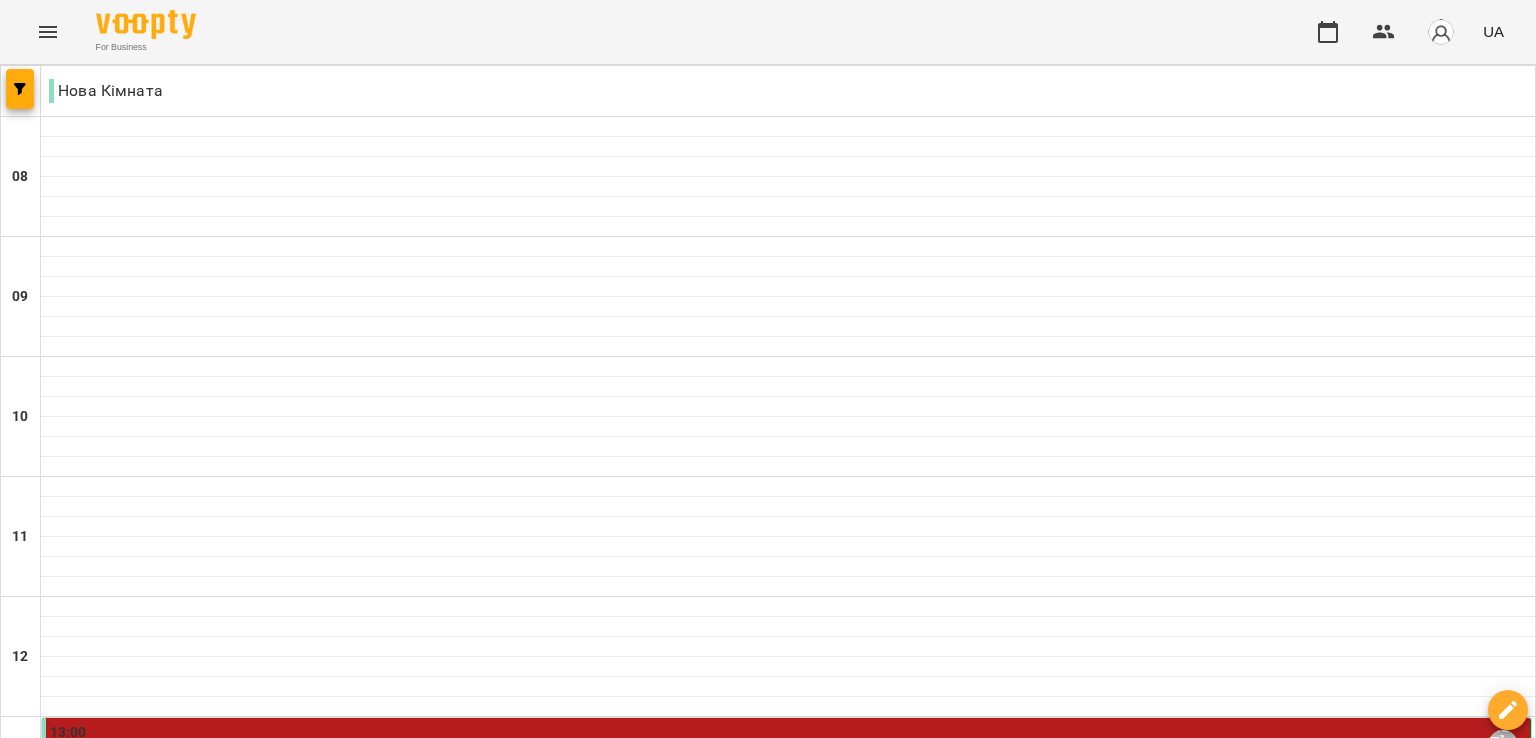 scroll, scrollTop: 500, scrollLeft: 0, axis: vertical 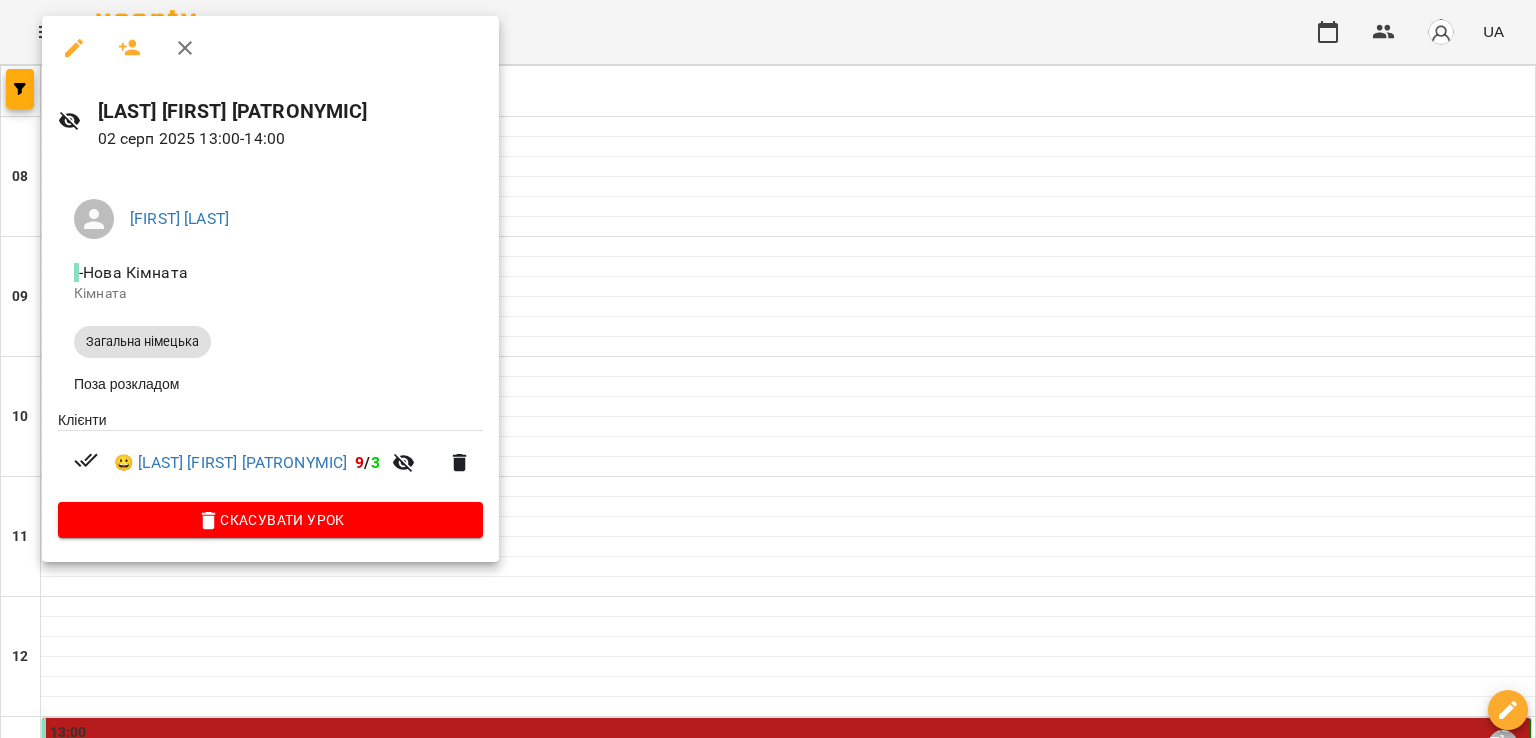 click at bounding box center [768, 369] 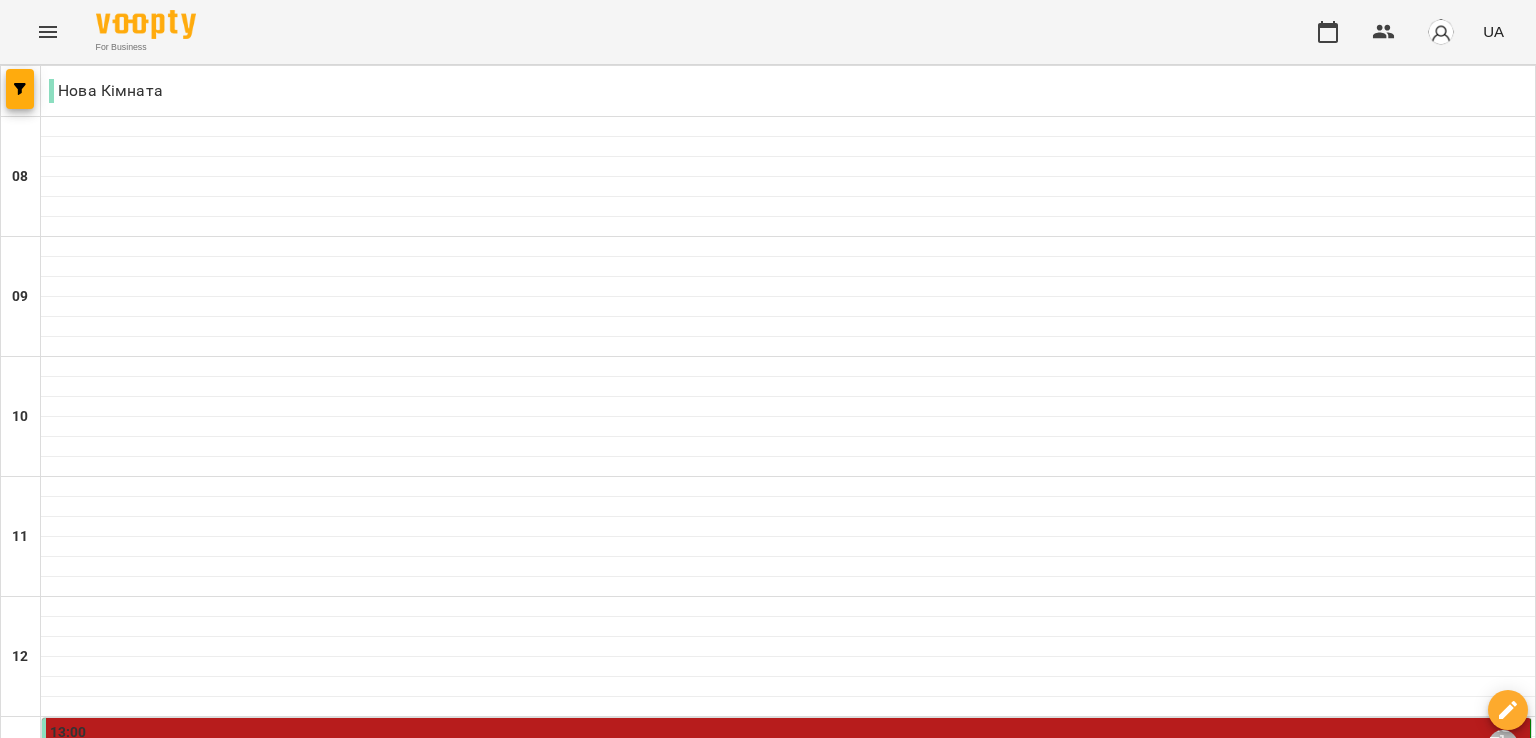 click at bounding box center [887, 2008] 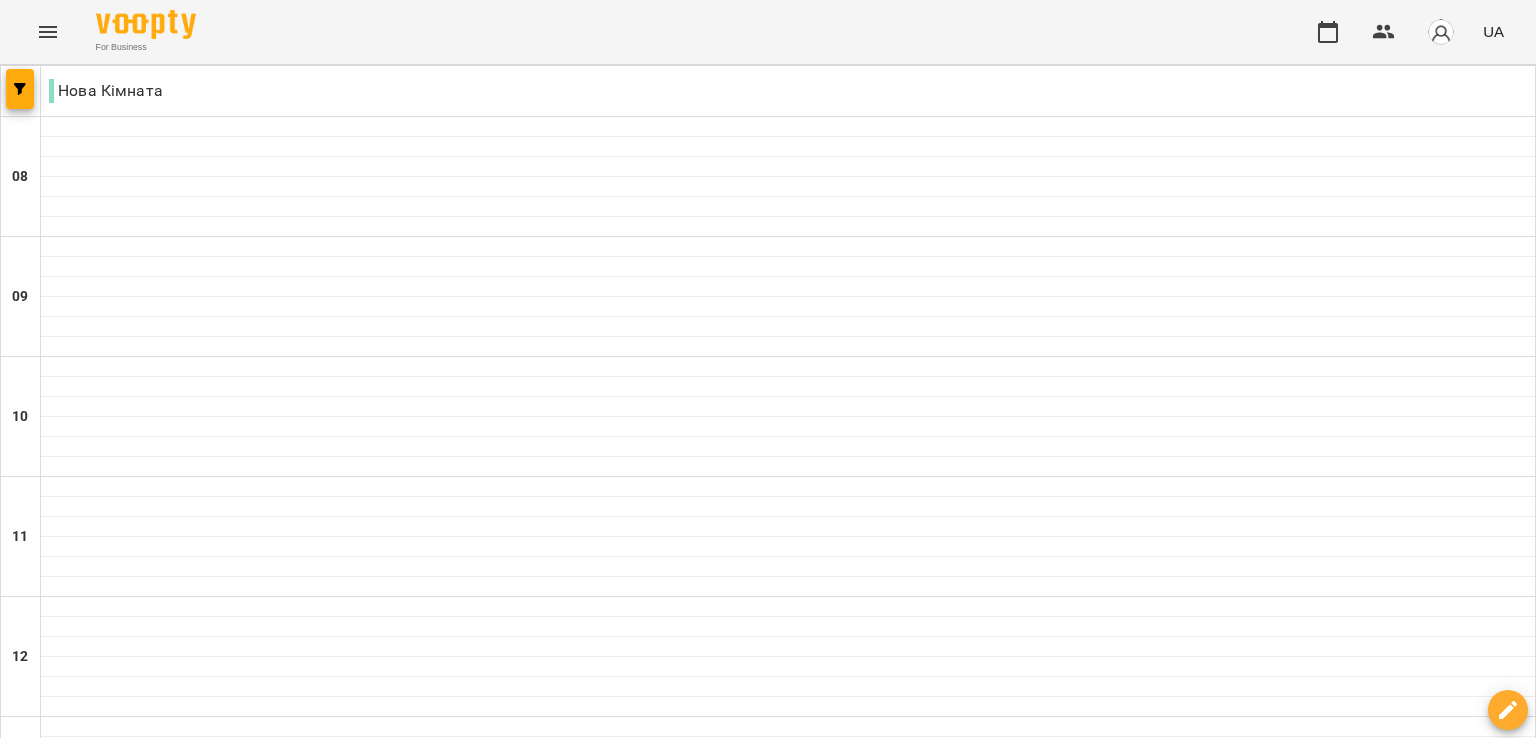 scroll, scrollTop: 500, scrollLeft: 0, axis: vertical 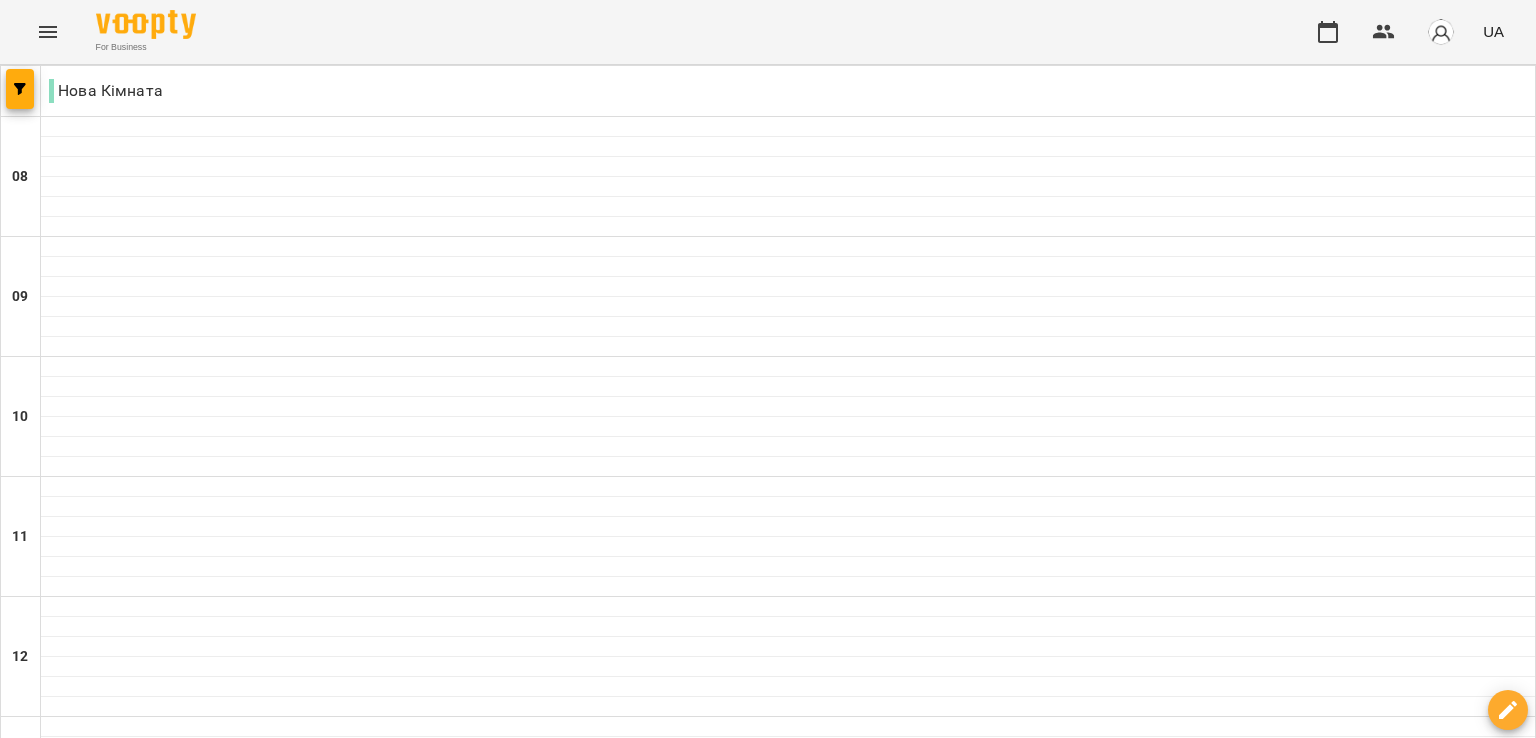 click at bounding box center [788, 1027] 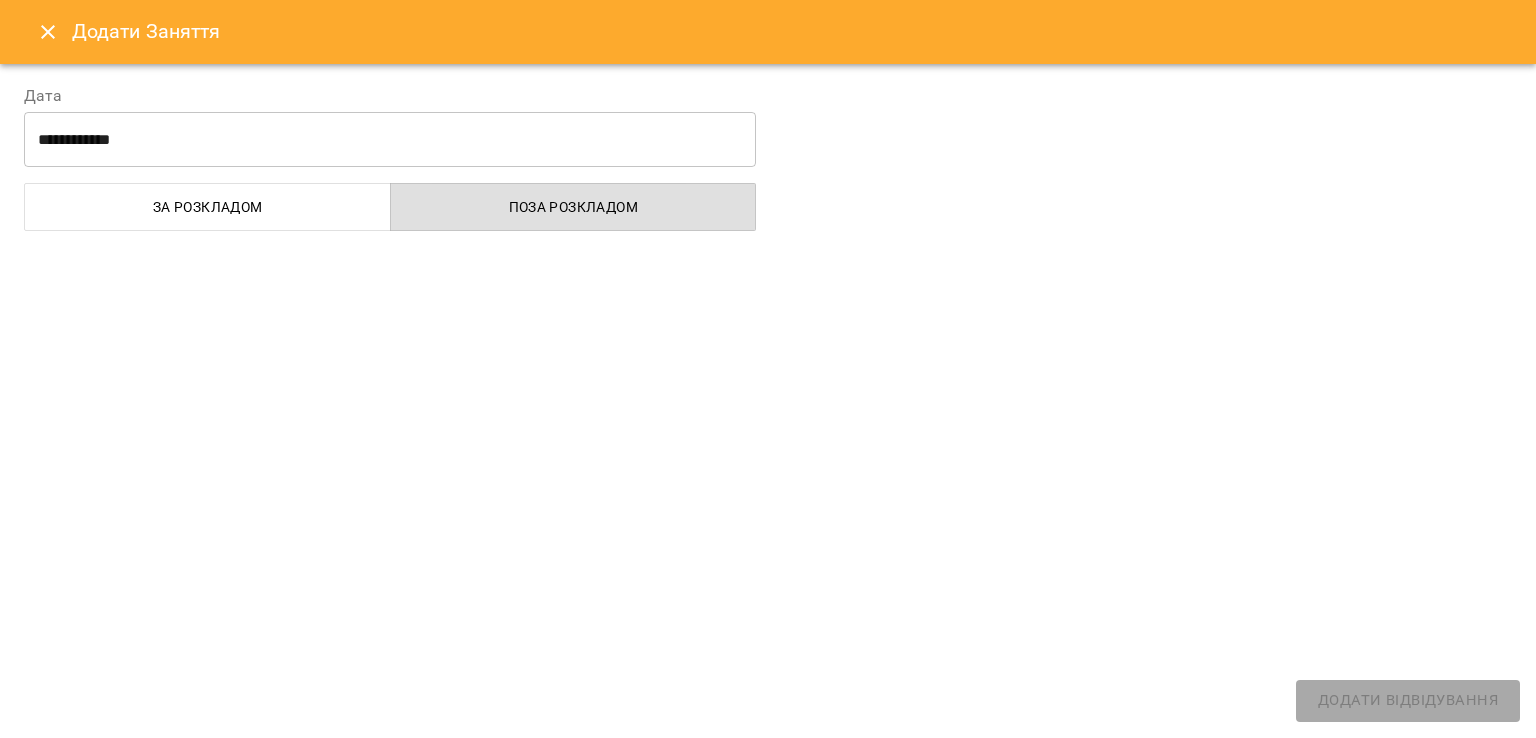 select on "**********" 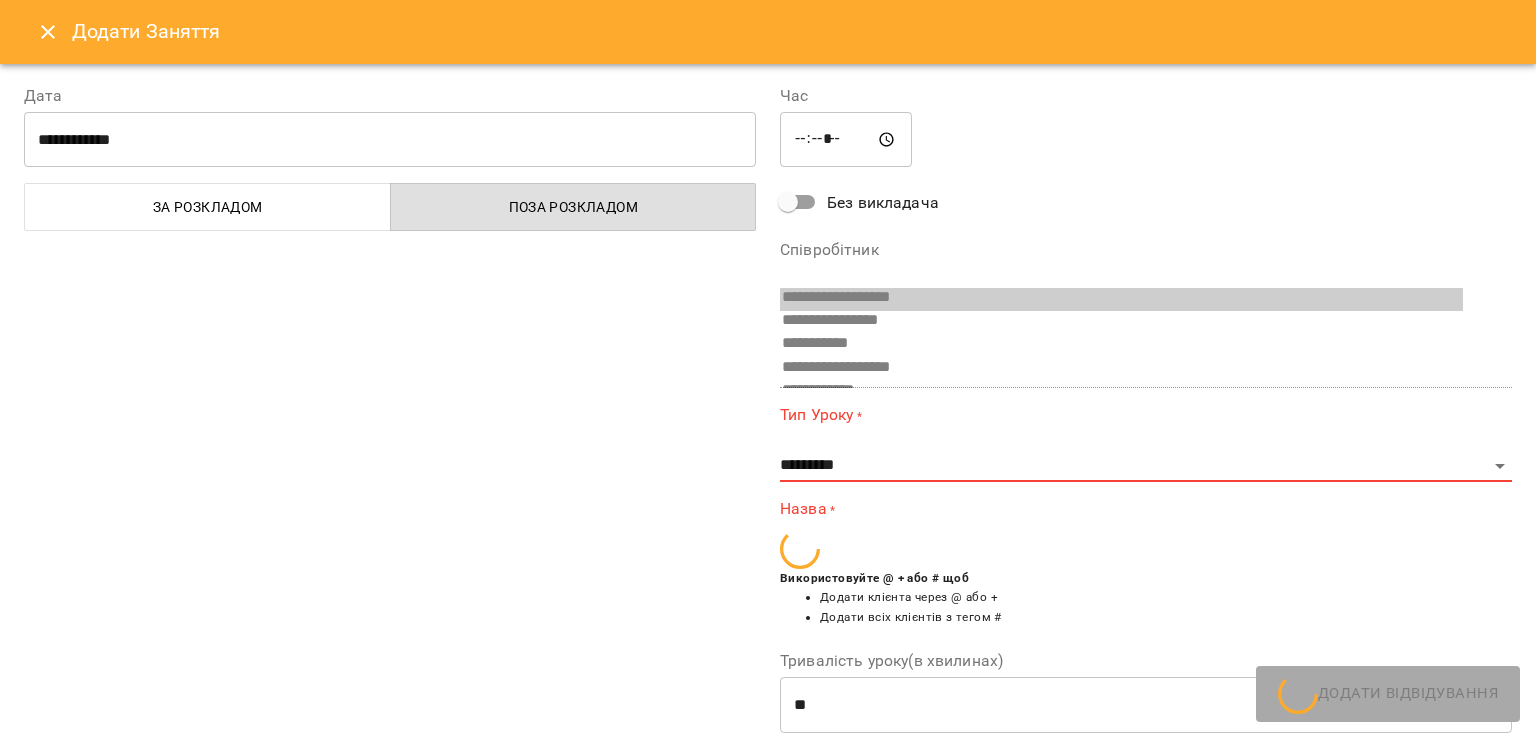scroll, scrollTop: 620, scrollLeft: 0, axis: vertical 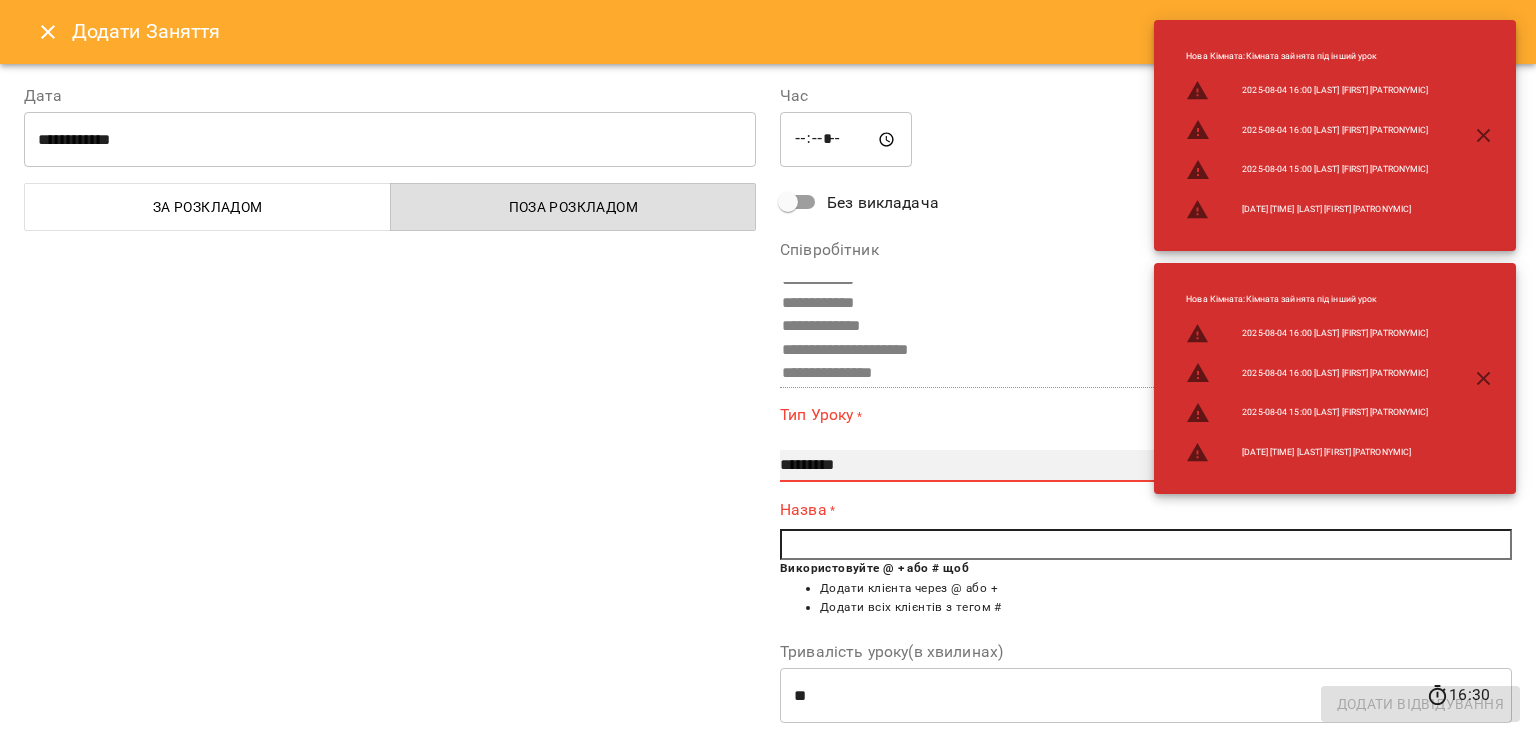 click on "**********" at bounding box center (1146, 466) 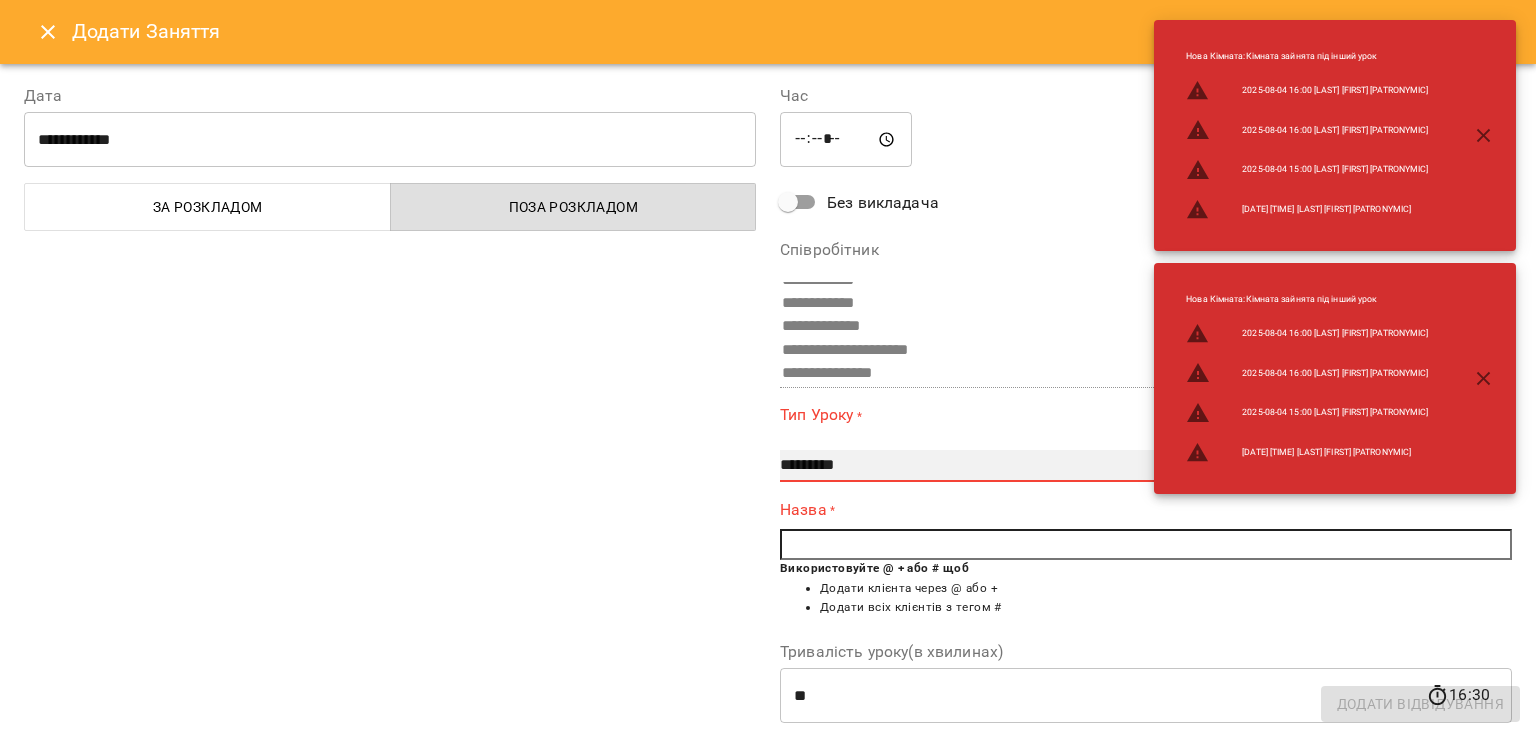 select on "**********" 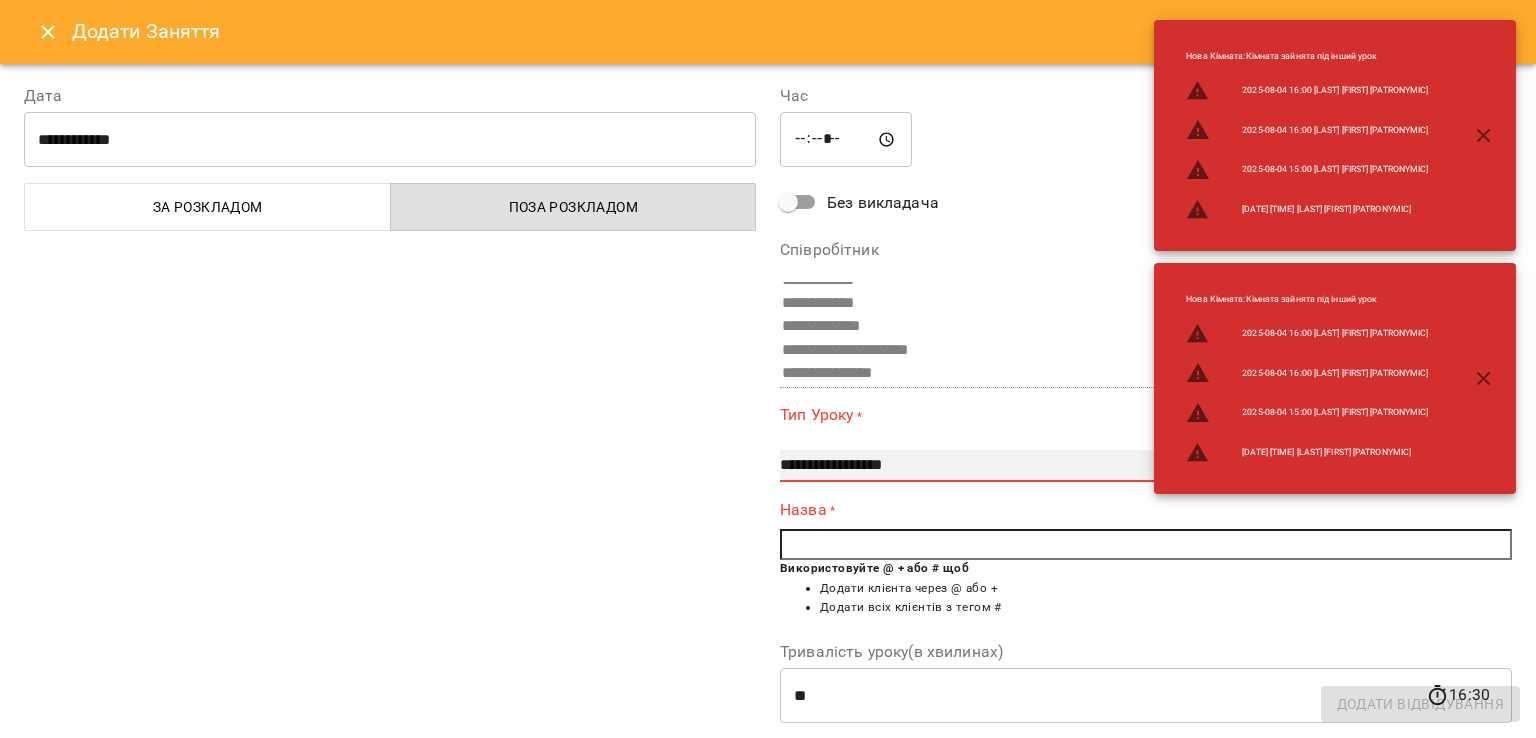 click on "**********" at bounding box center (0, 0) 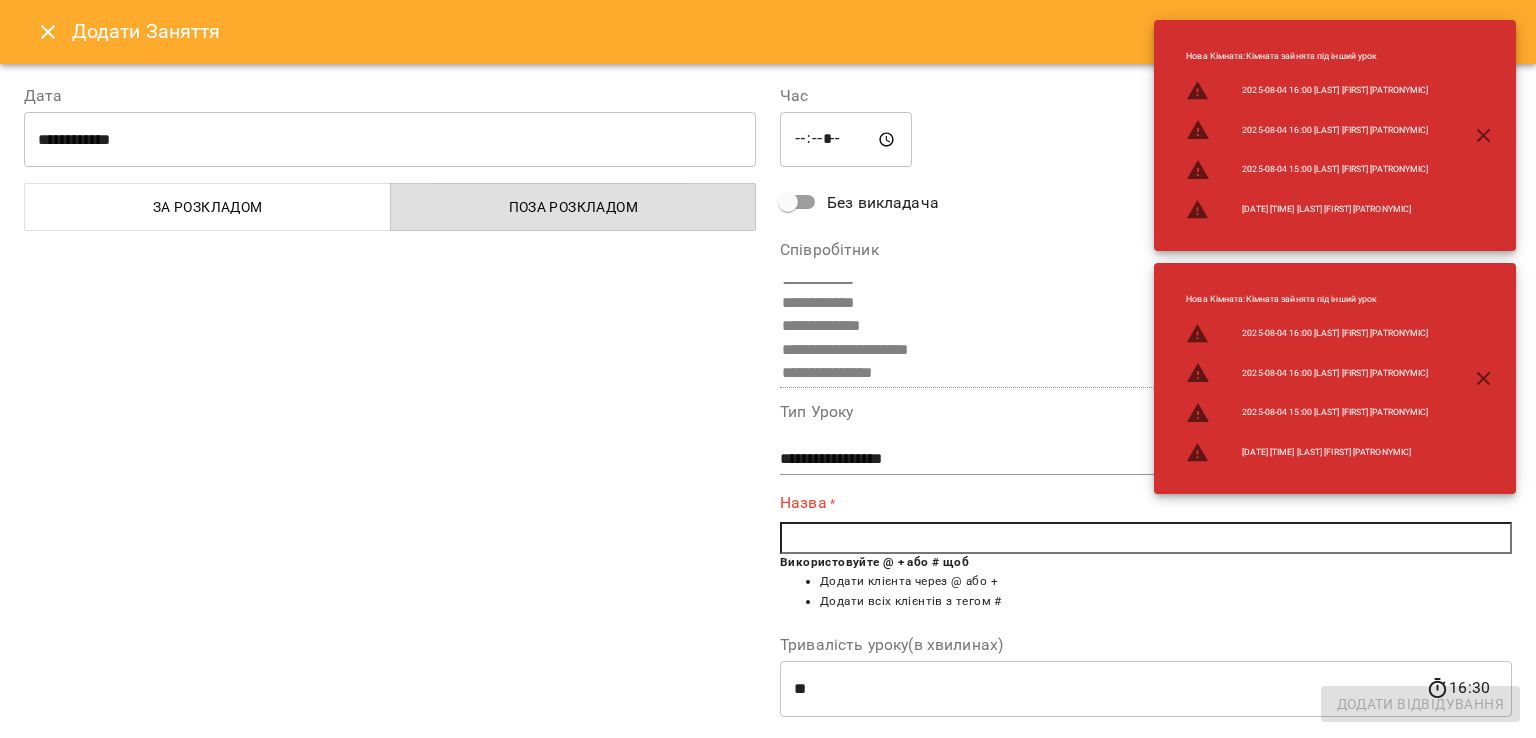 click at bounding box center (1146, 538) 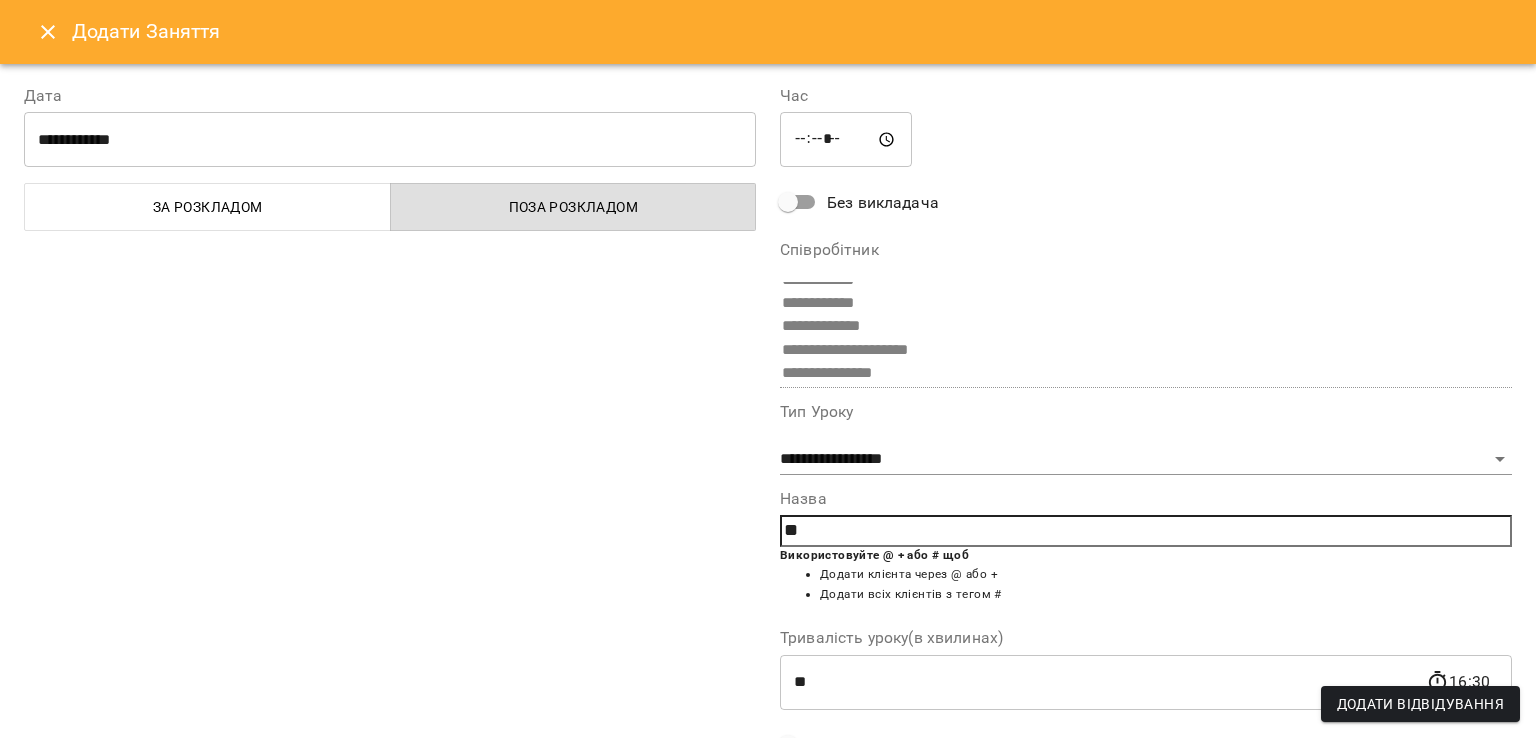 type on "*" 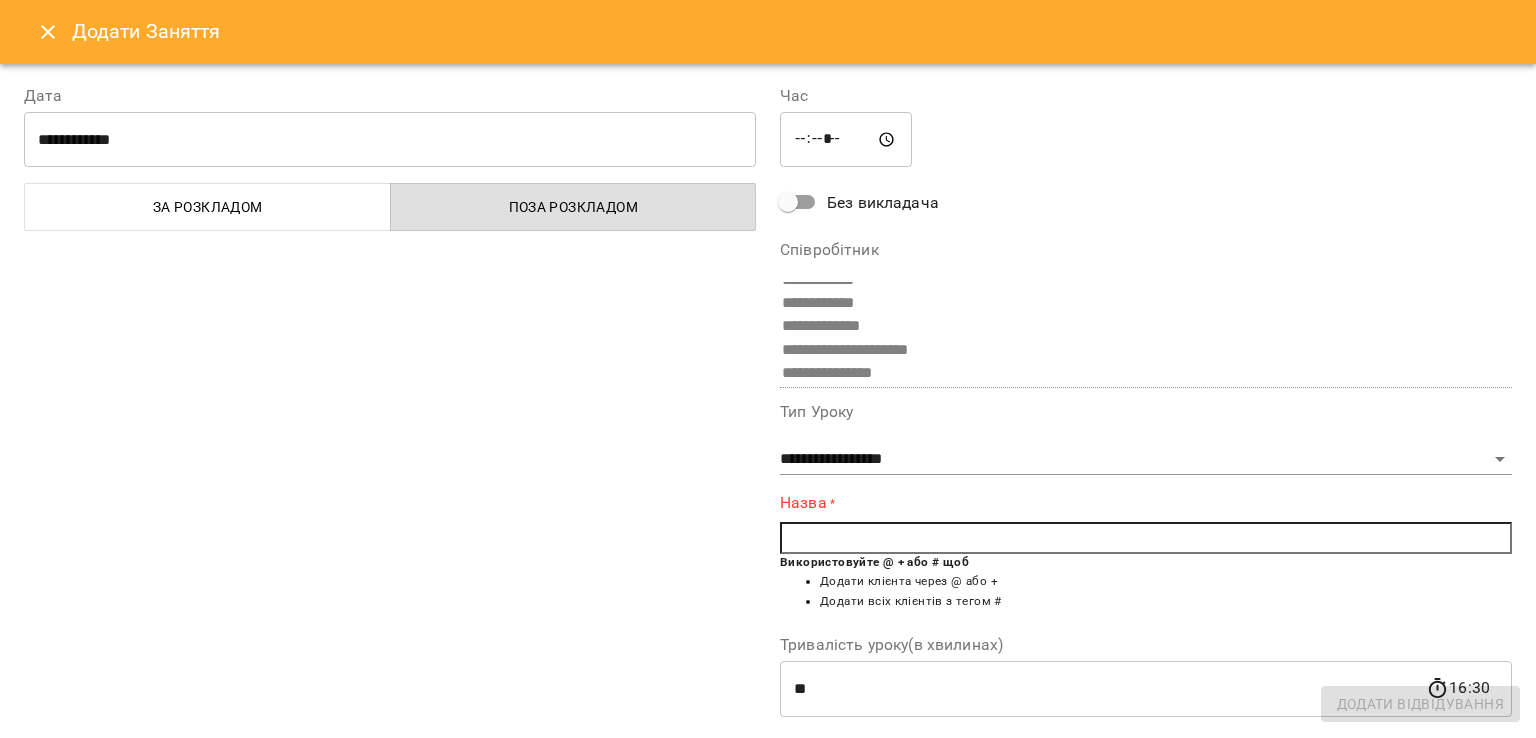 type on "*" 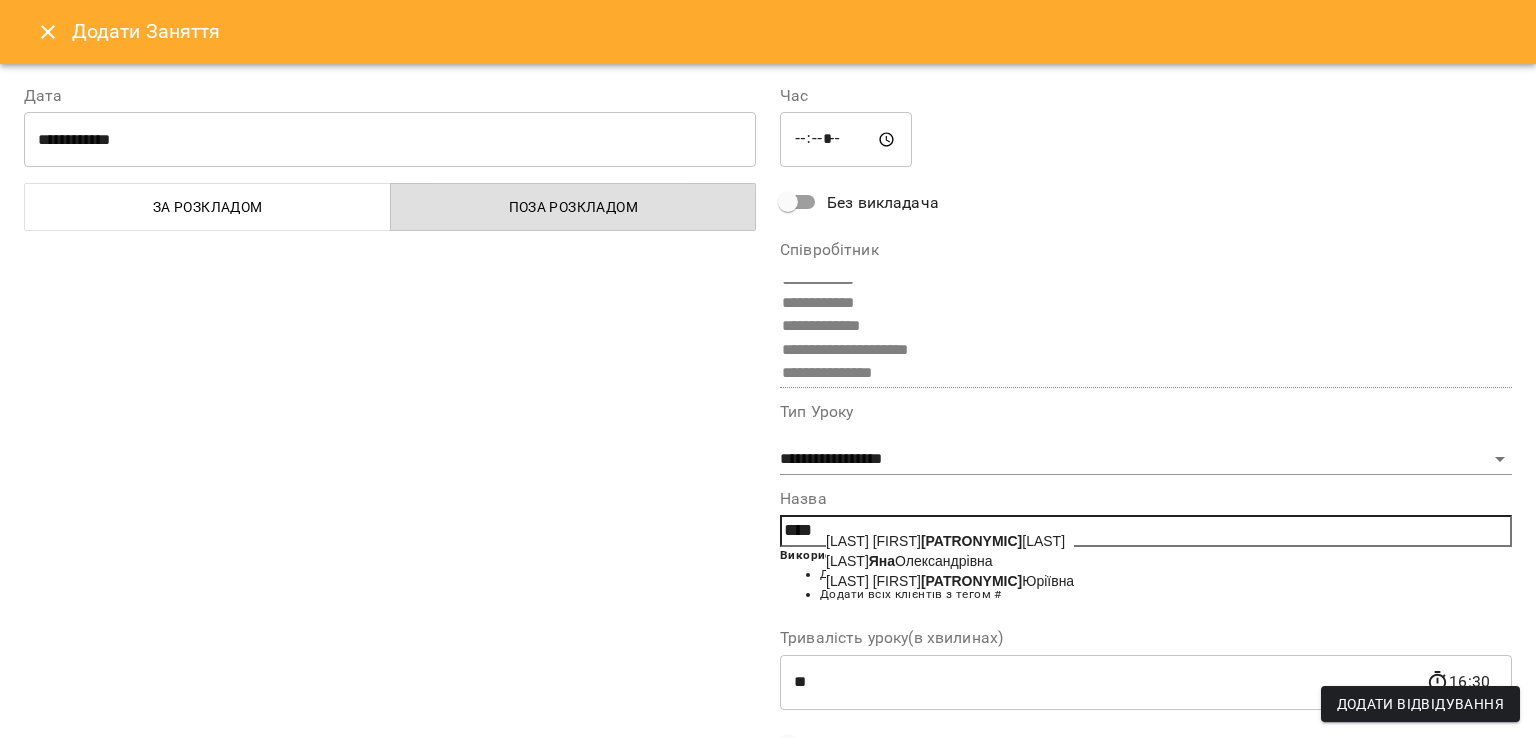 click on "[LAST]  [FIRST]  [PATRONYMIC]" at bounding box center [909, 561] 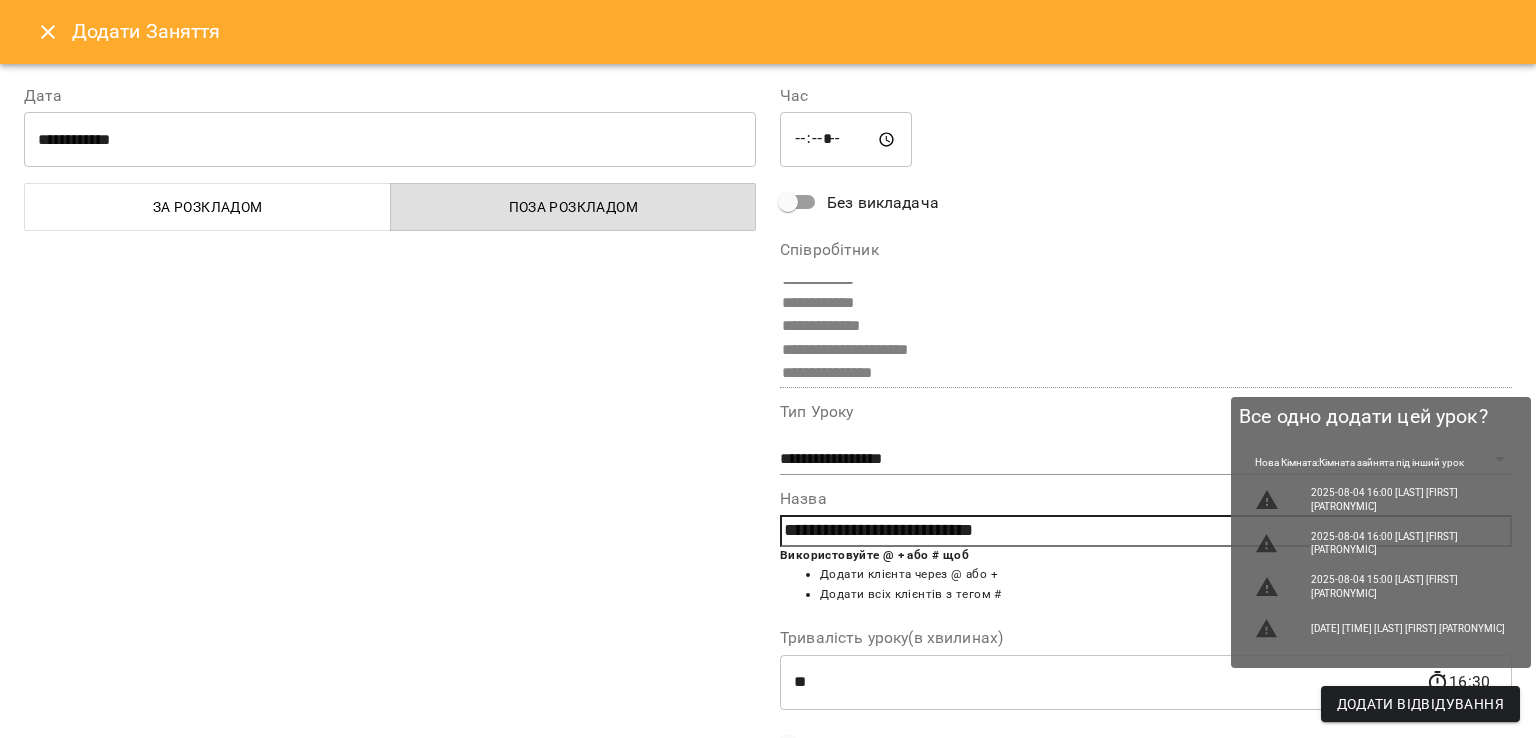 click on "**********" at bounding box center (1146, 493) 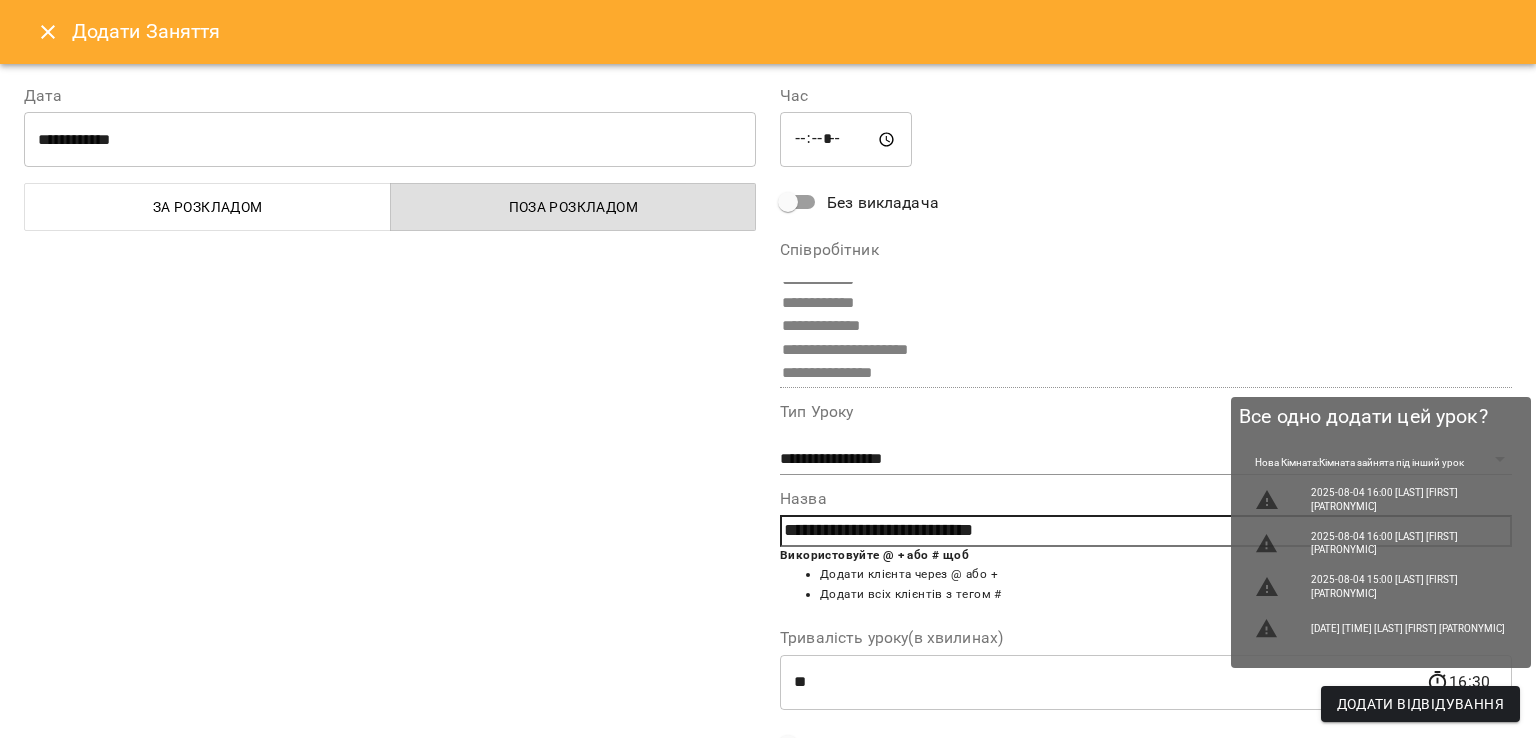 click on "Додати Відвідування" at bounding box center (1420, 704) 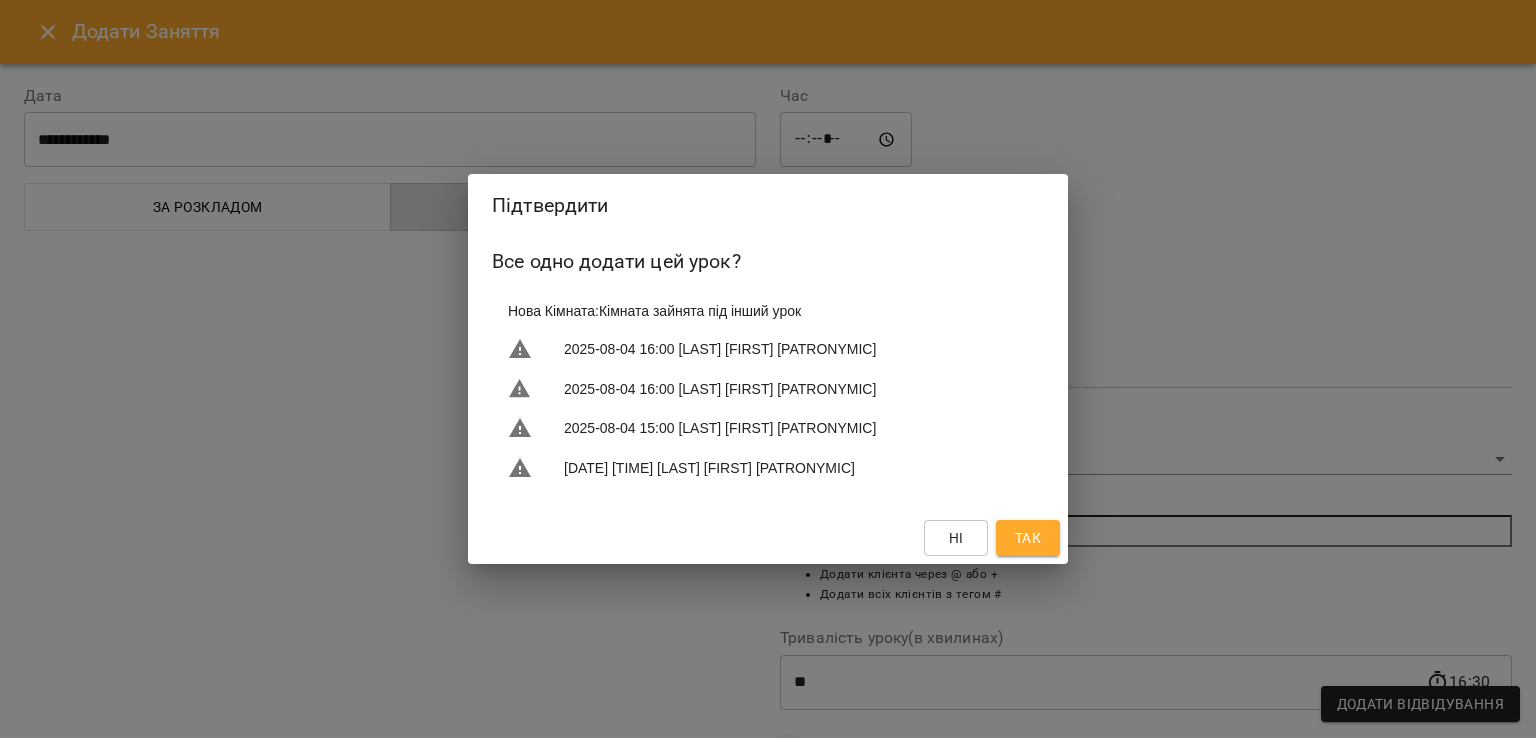 click on "Так" at bounding box center (1028, 538) 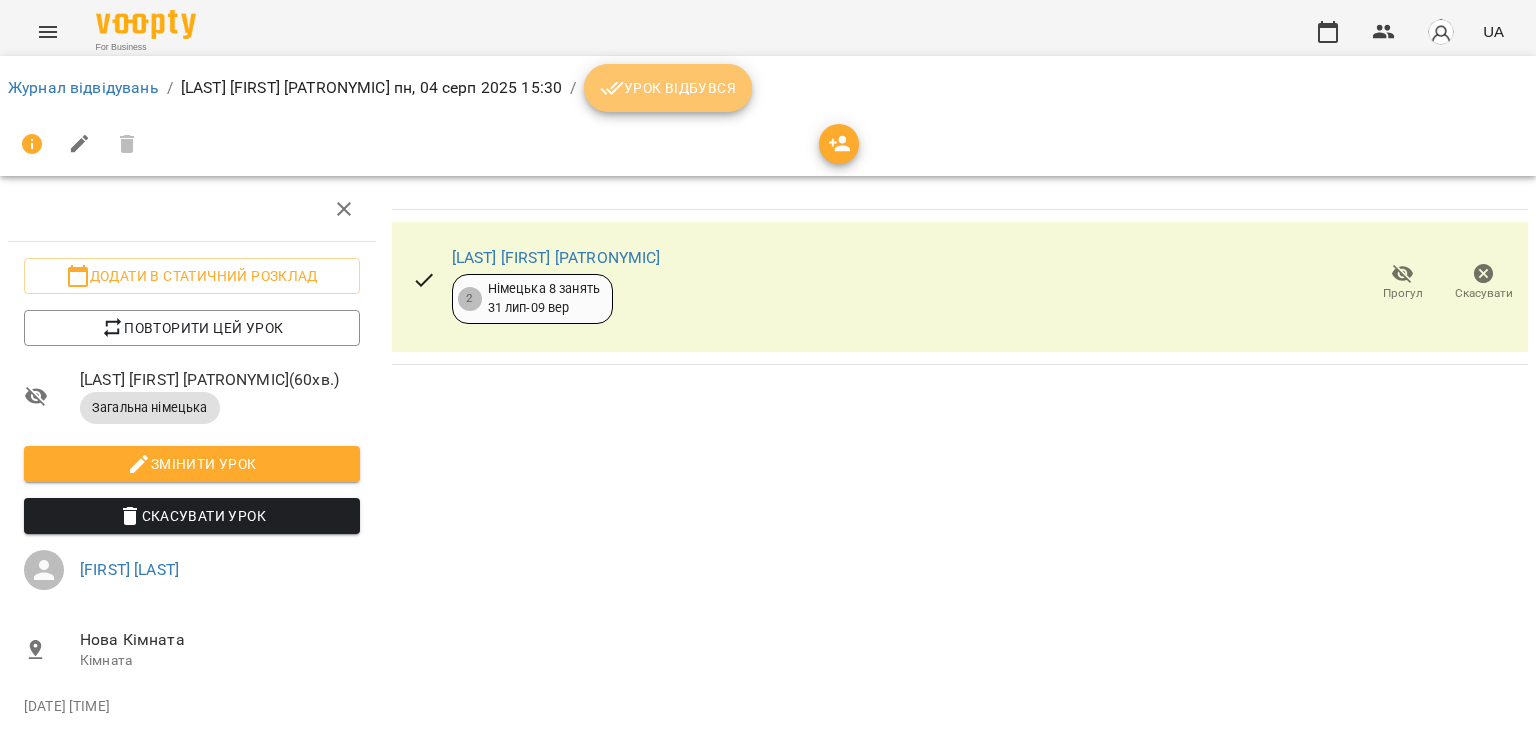 click on "Урок відбувся" at bounding box center (668, 88) 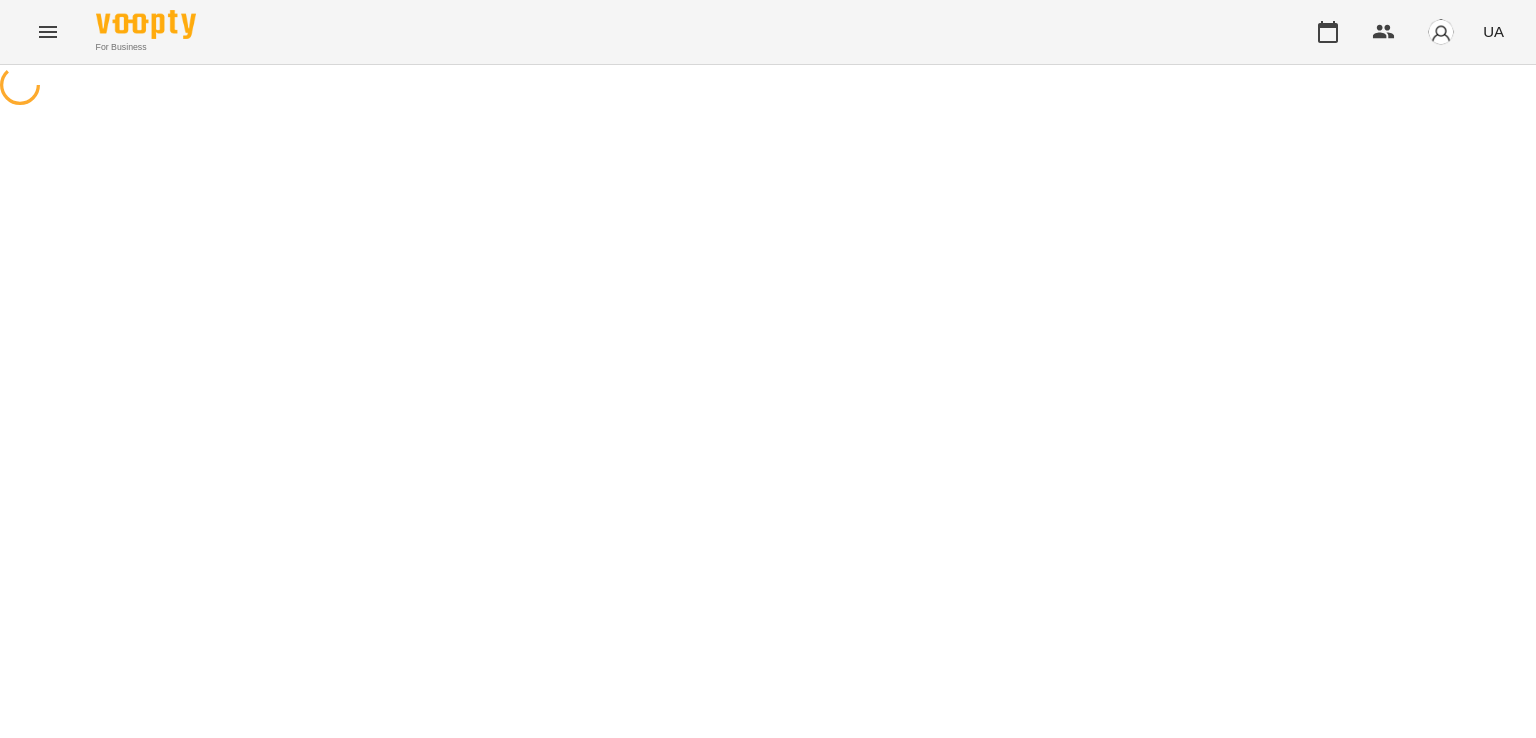 scroll, scrollTop: 0, scrollLeft: 0, axis: both 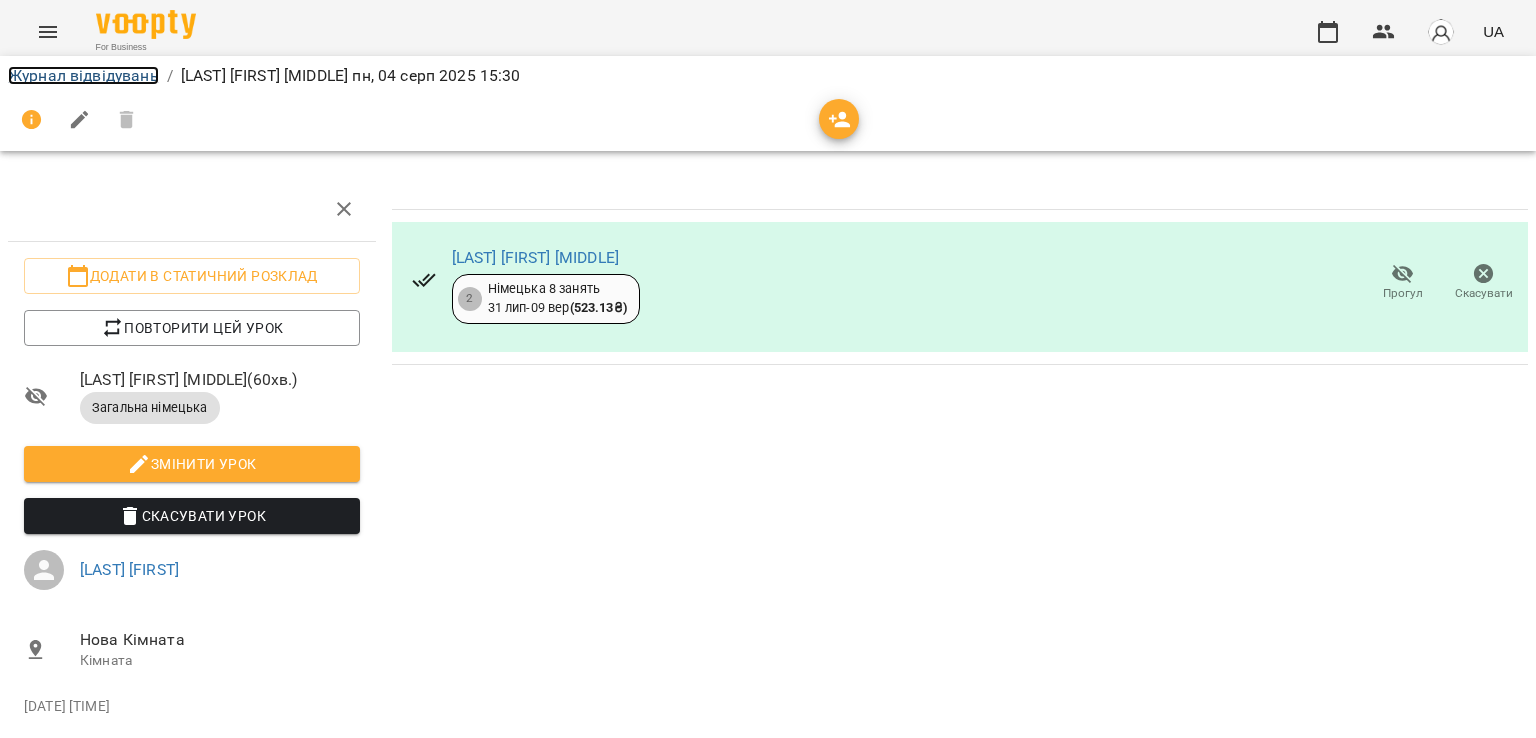 click on "Журнал відвідувань" at bounding box center (83, 75) 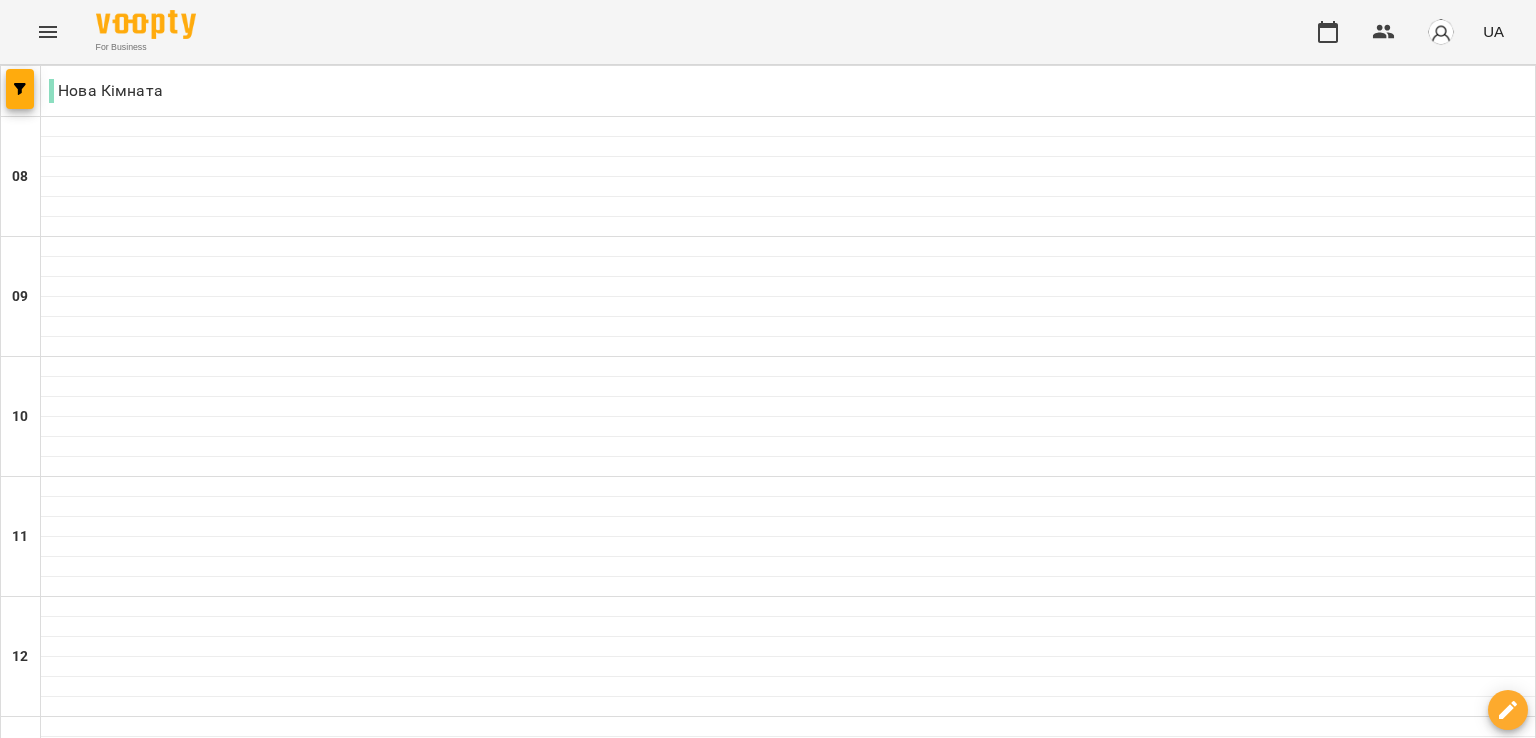 scroll, scrollTop: 1002, scrollLeft: 0, axis: vertical 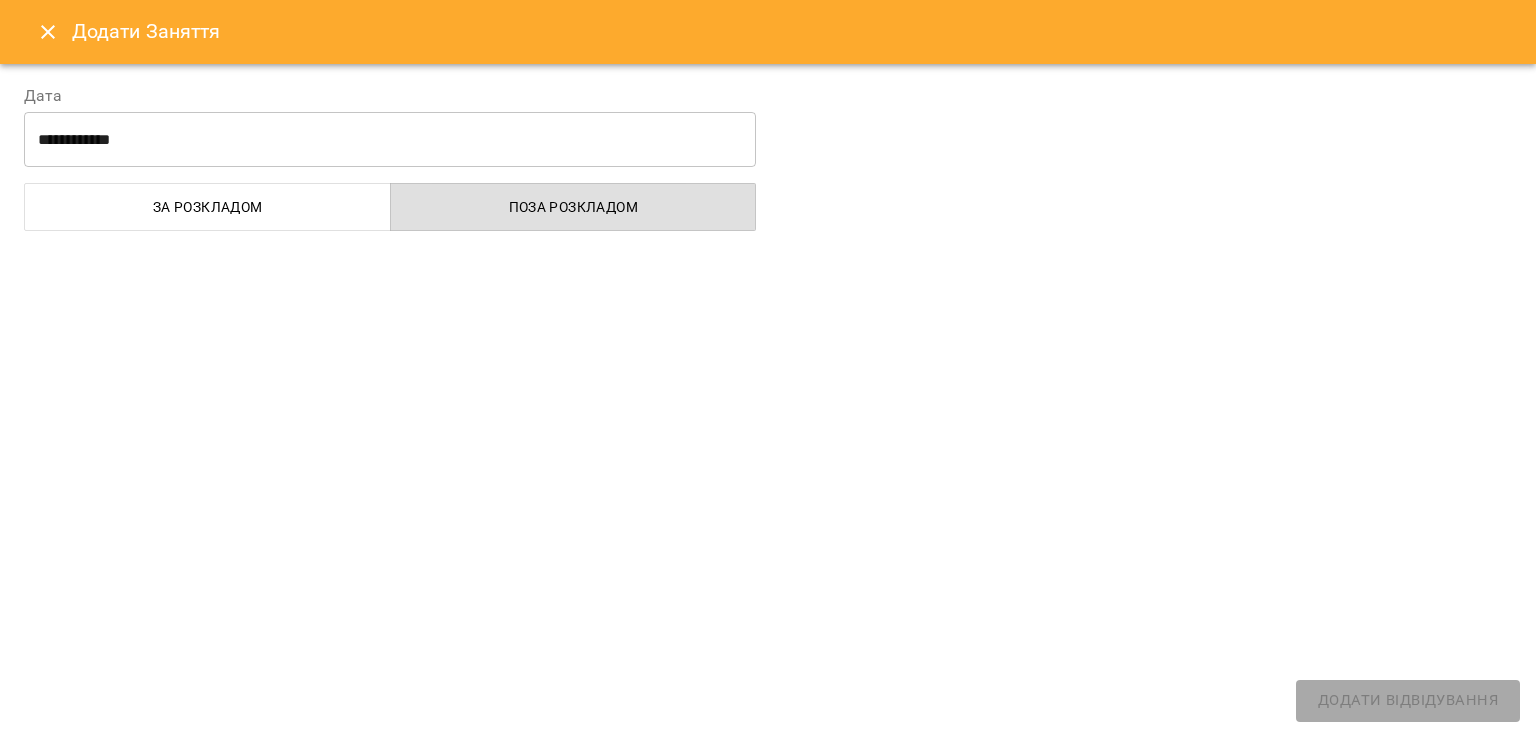 select on "**********" 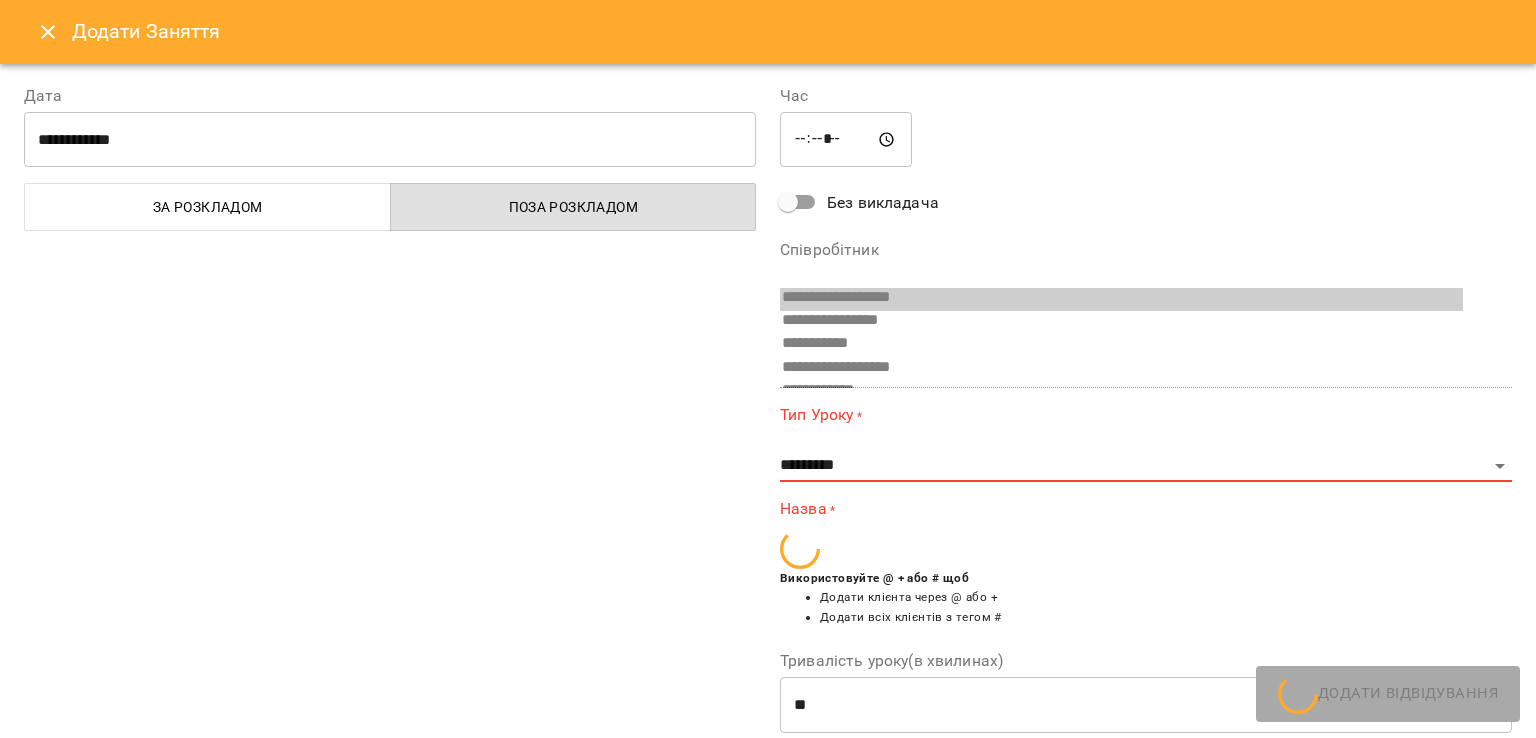 scroll, scrollTop: 620, scrollLeft: 0, axis: vertical 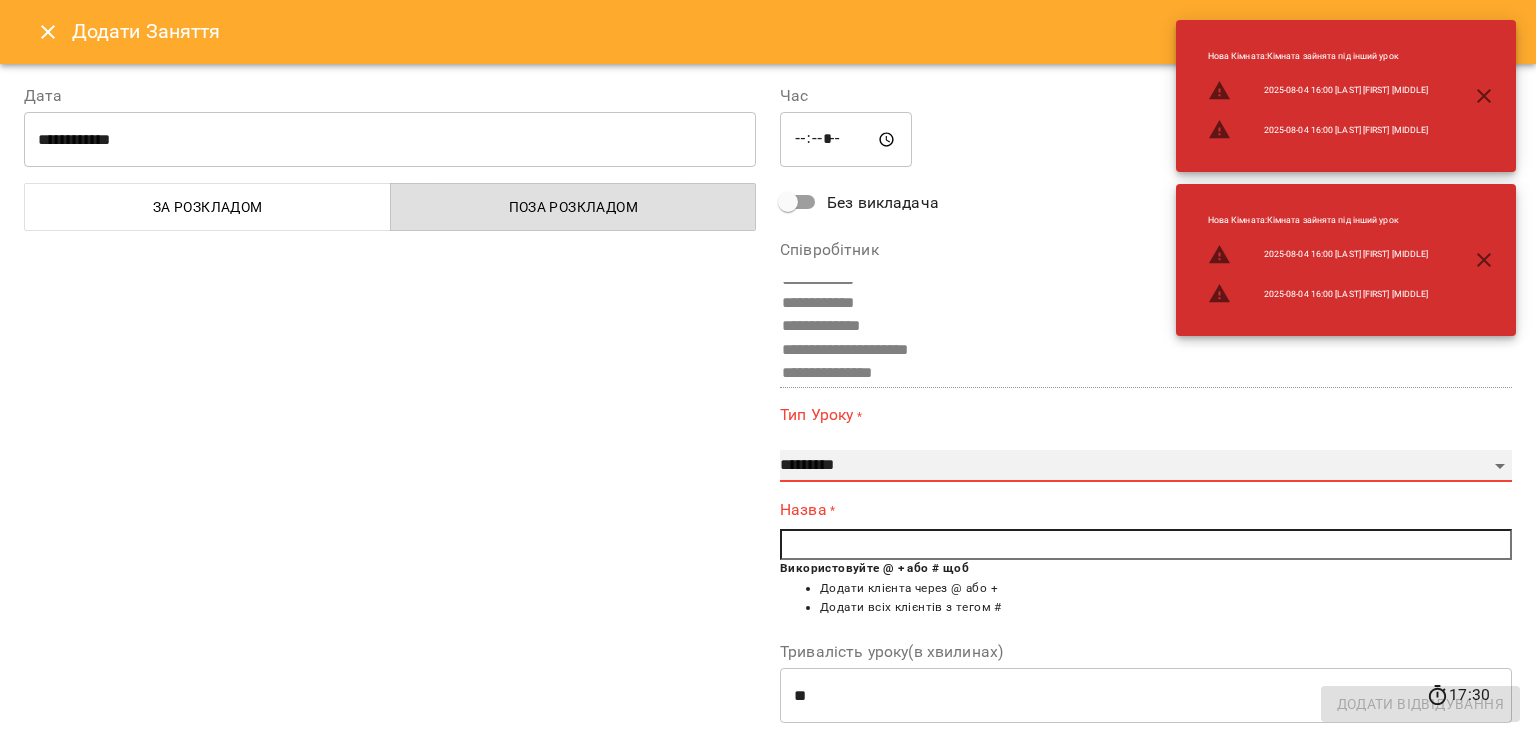 click on "**********" at bounding box center [1146, 466] 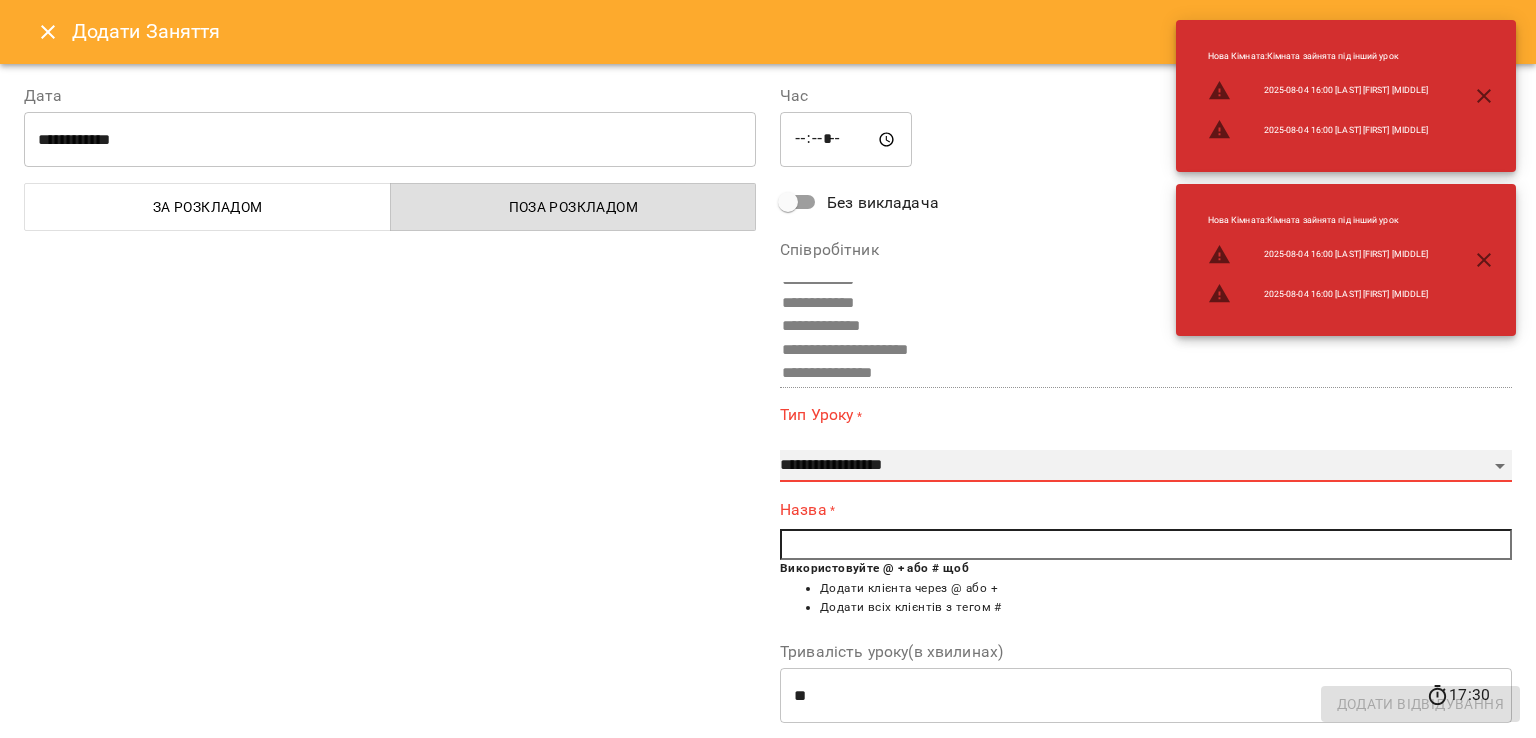 click on "**********" at bounding box center (0, 0) 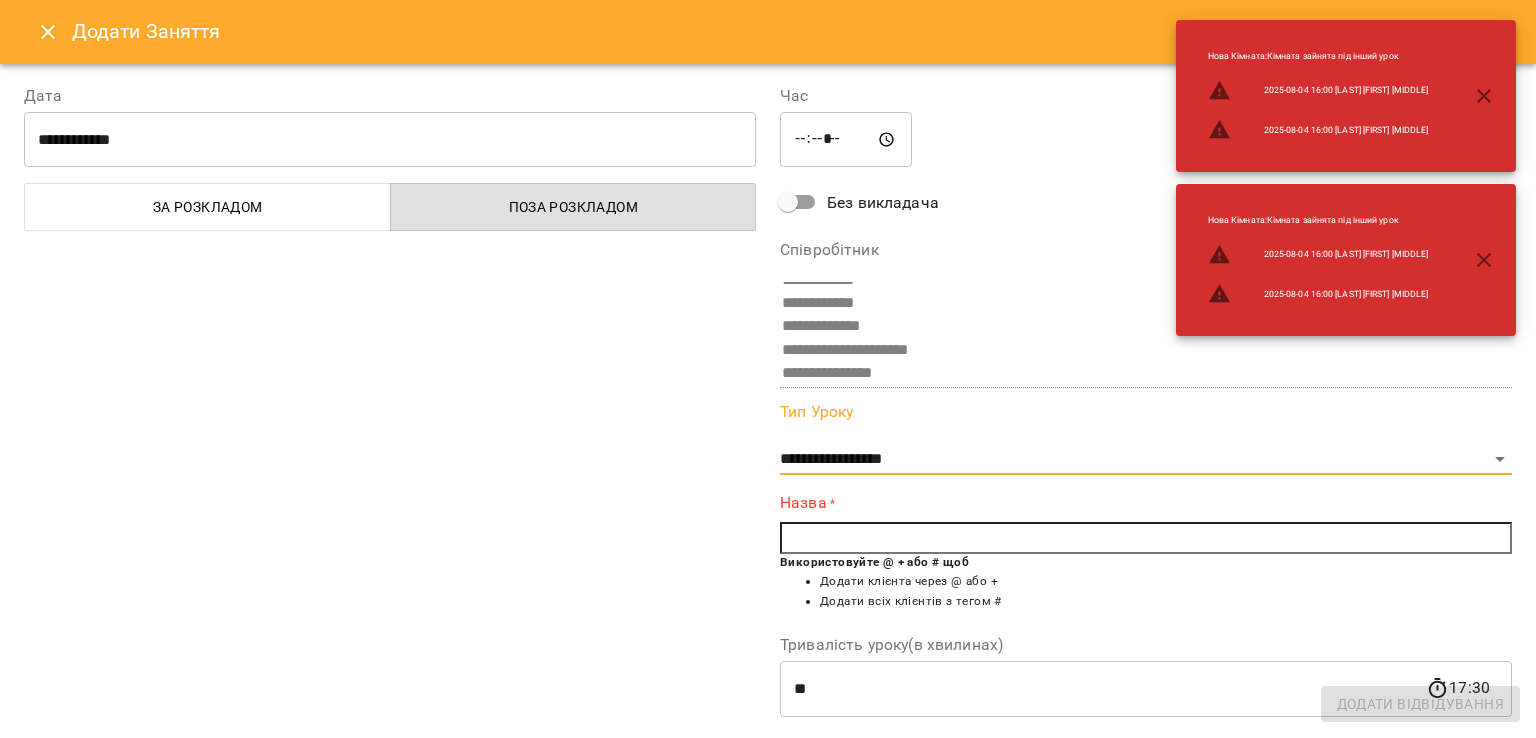 click at bounding box center [1146, 538] 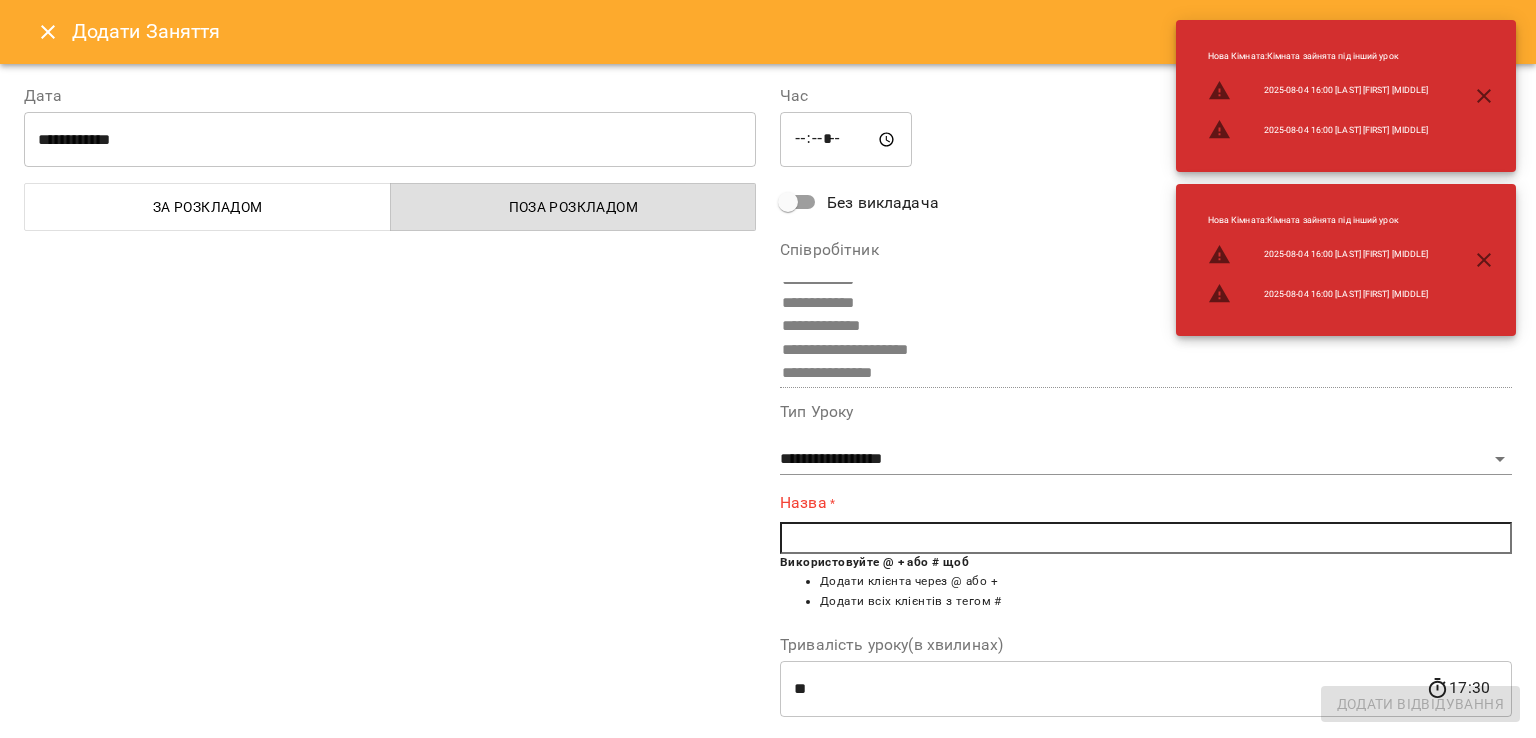 type on "*" 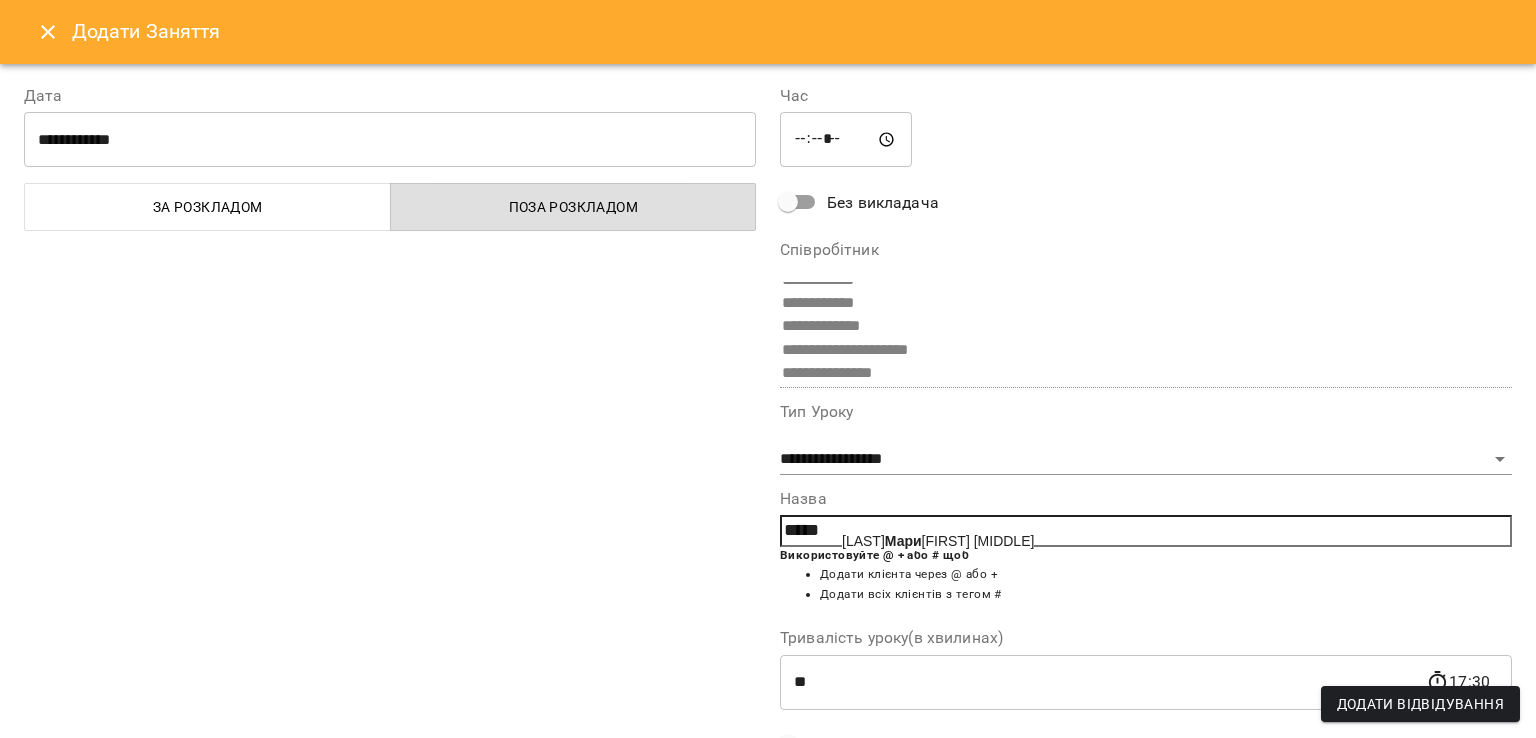 click on "Бондаренко  Мари на Сергіївна" at bounding box center (938, 541) 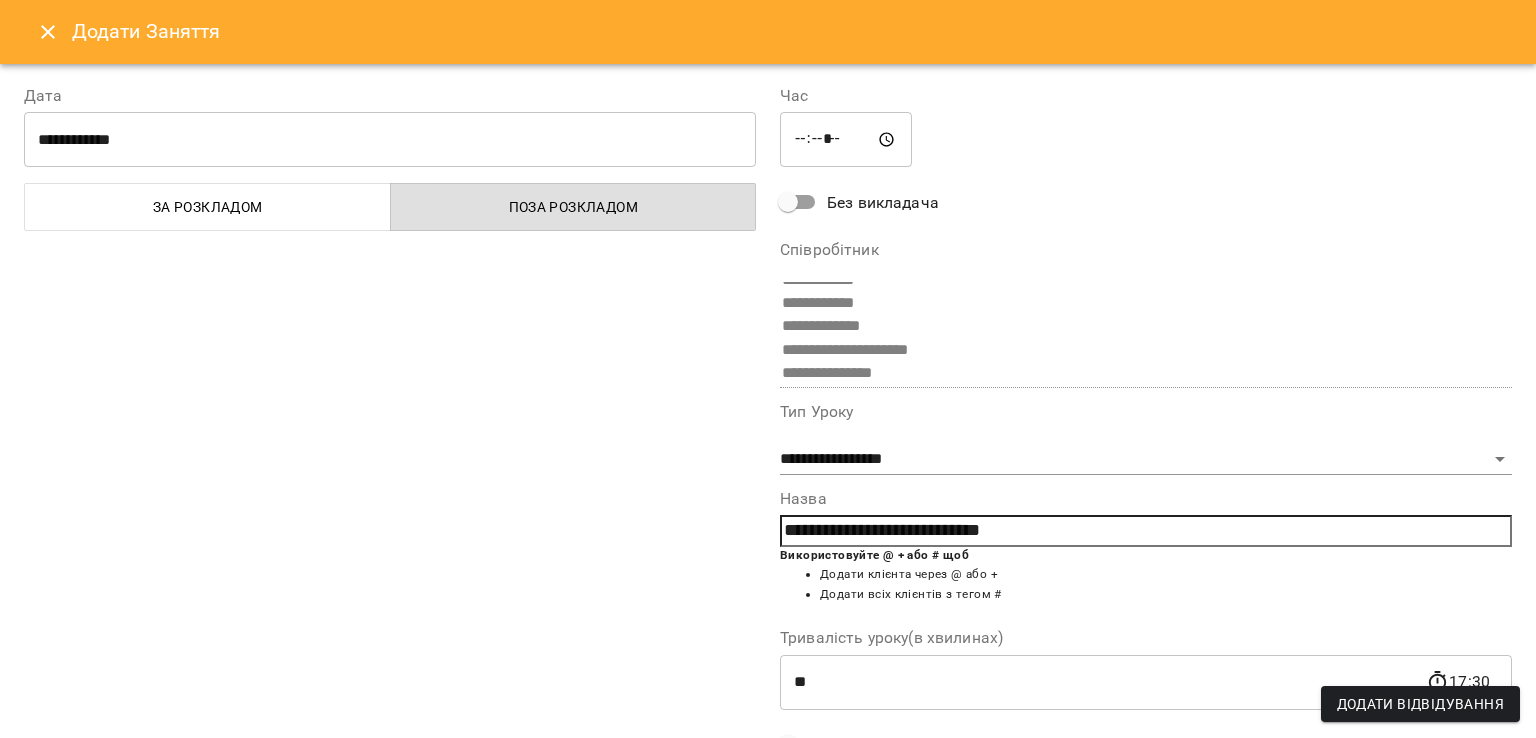 click on "Додати Відвідування" at bounding box center (1420, 704) 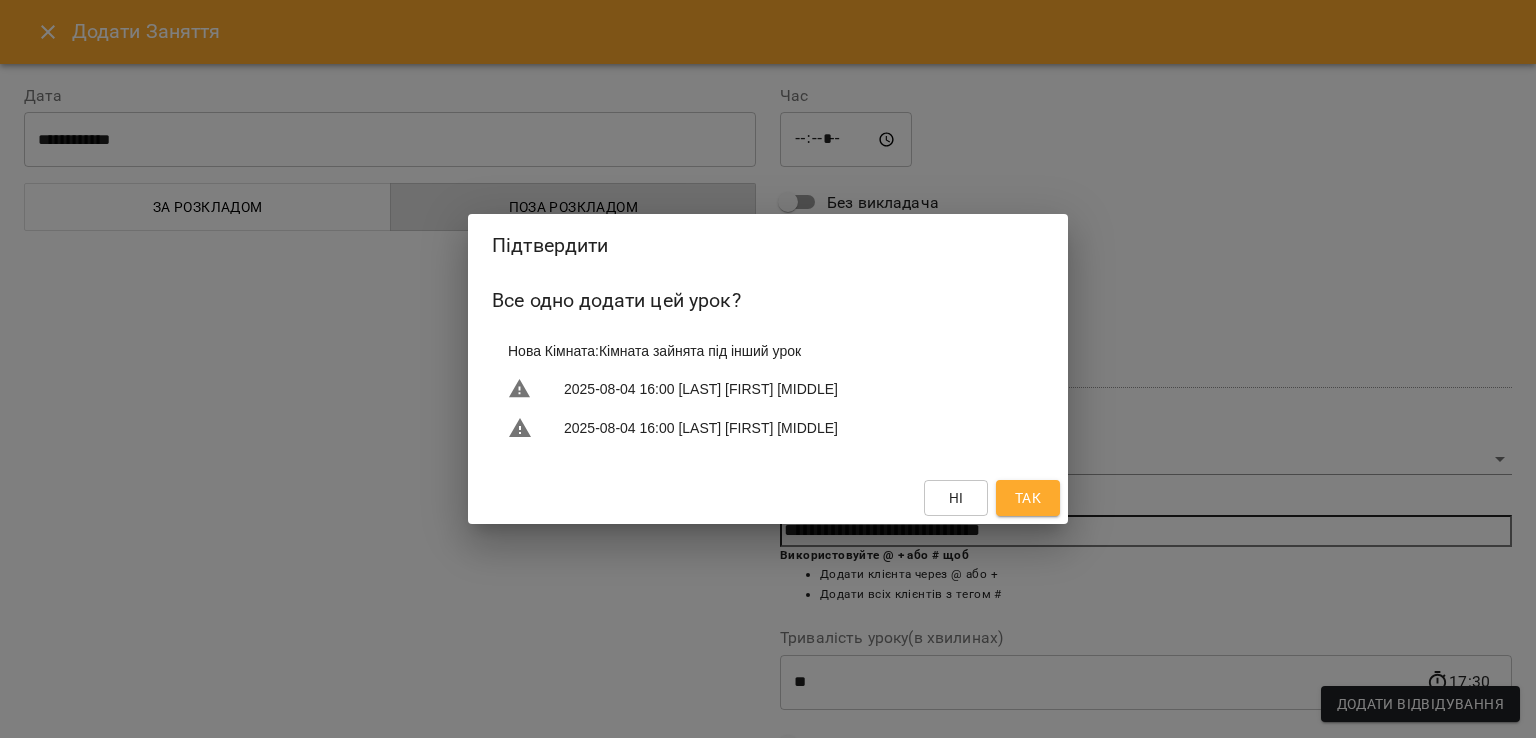 click on "Так" at bounding box center (1028, 498) 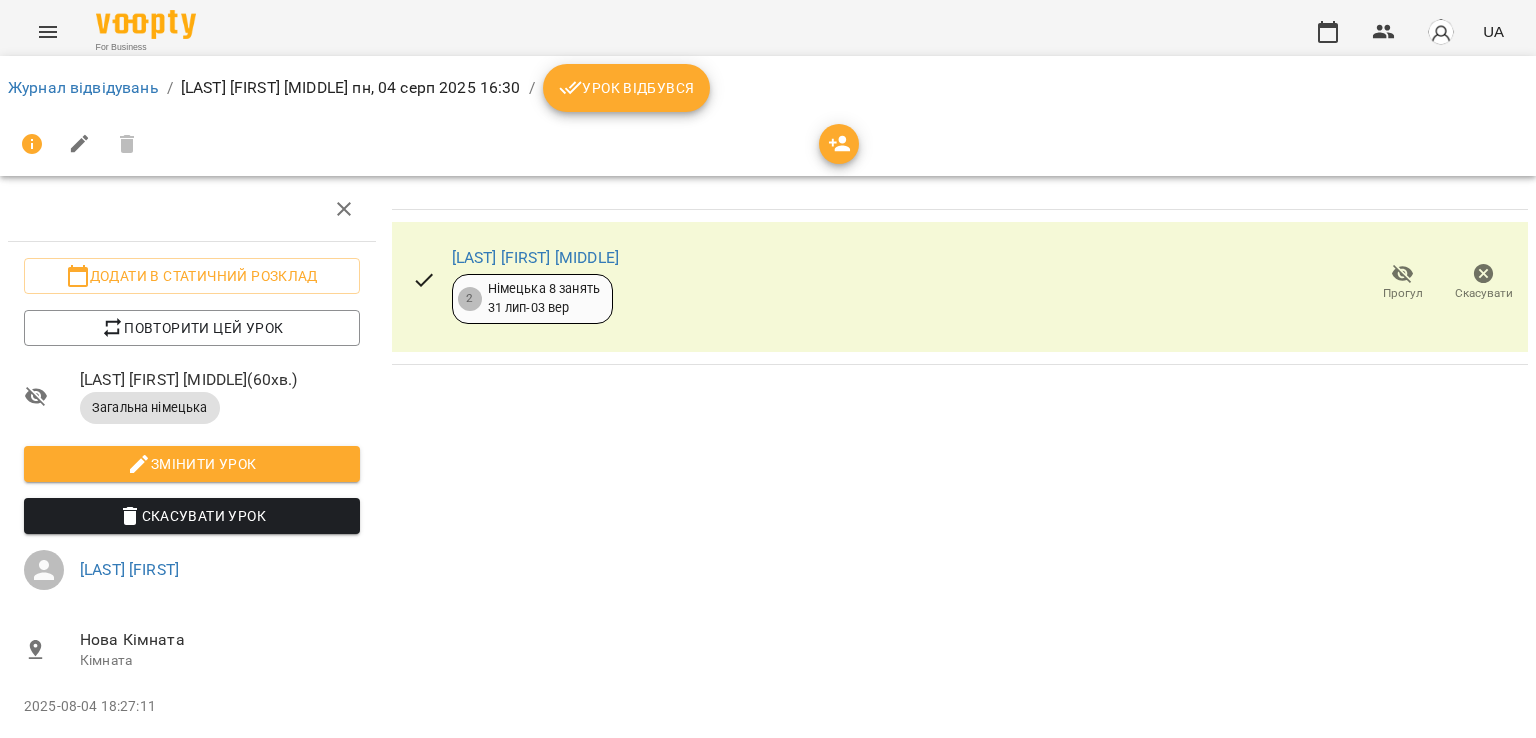 click on "Урок відбувся" at bounding box center (627, 88) 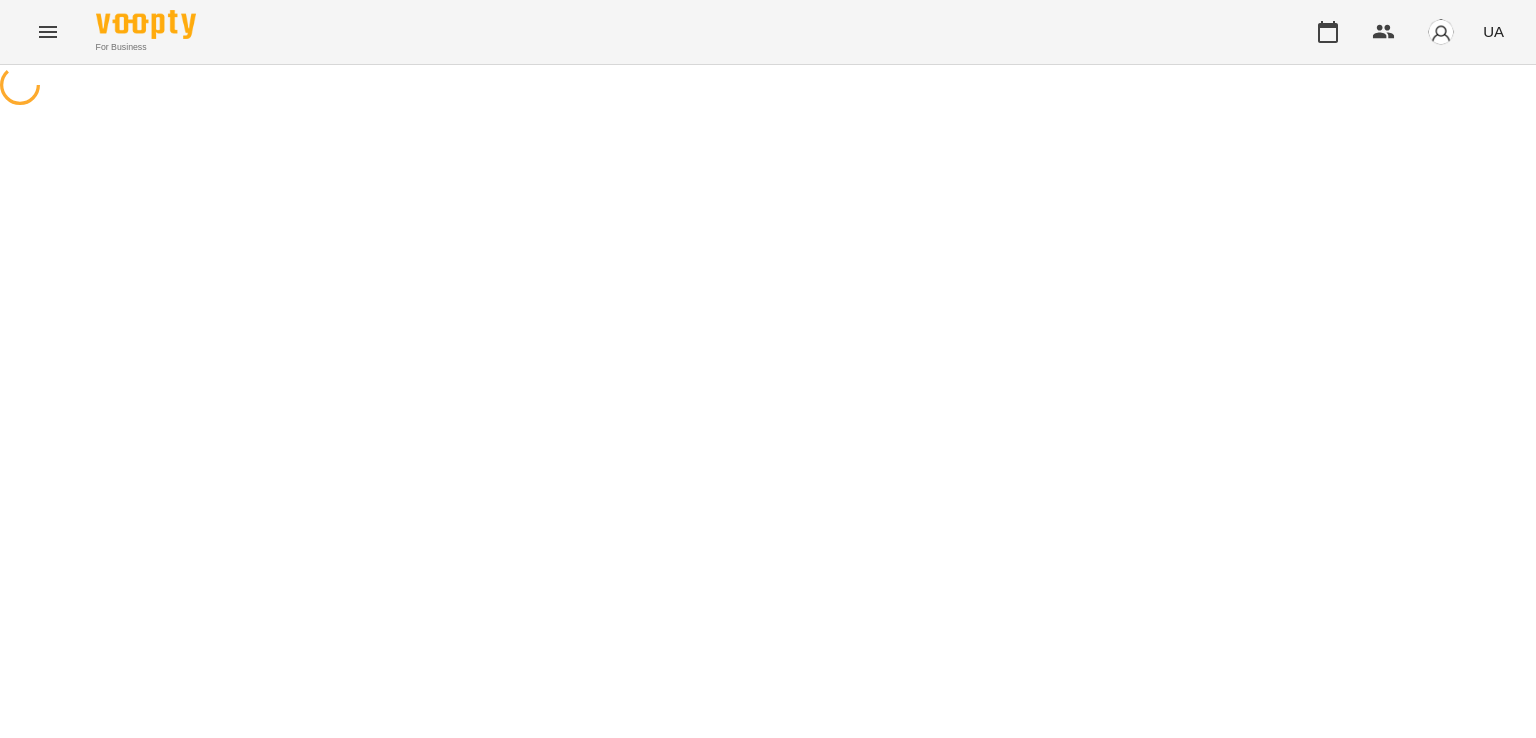 scroll, scrollTop: 0, scrollLeft: 0, axis: both 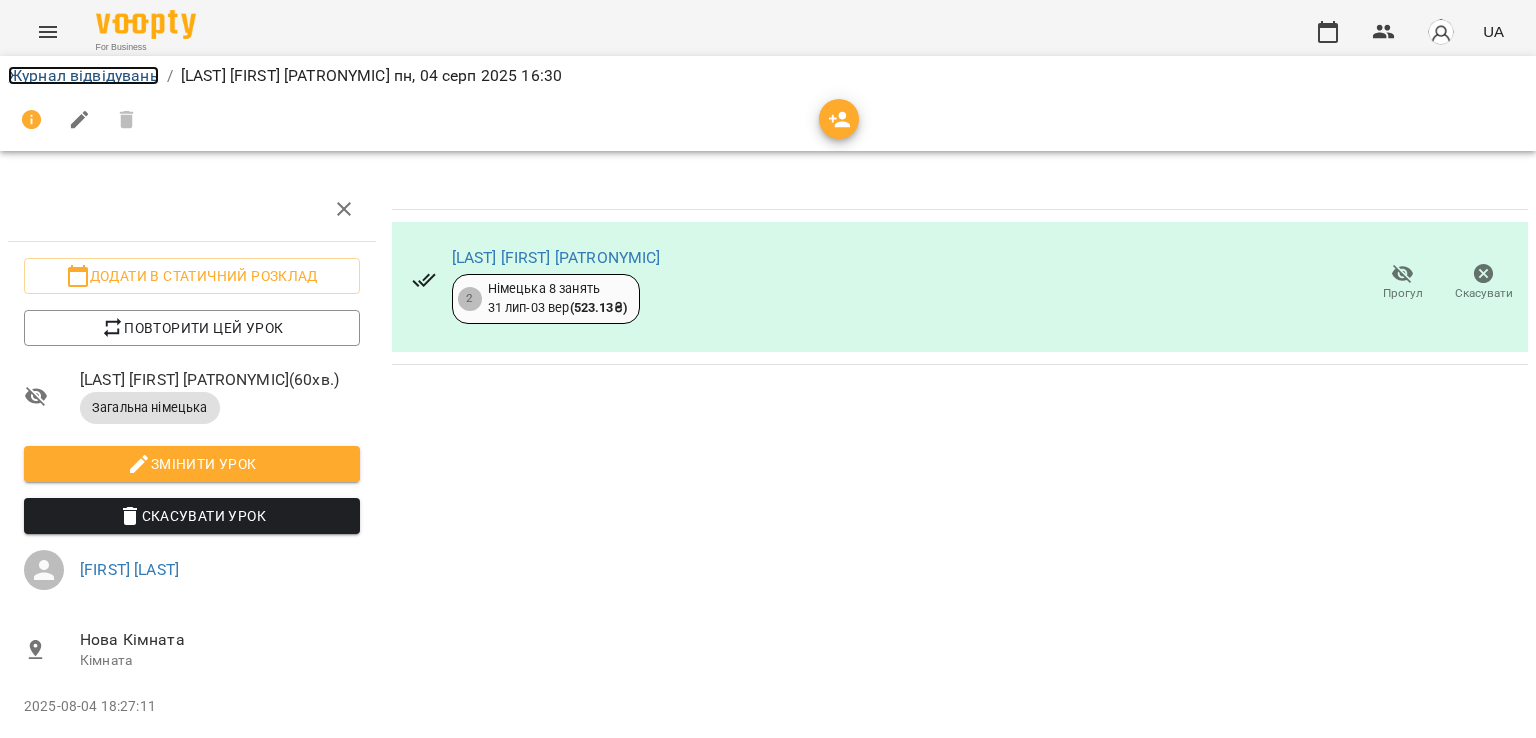click on "Журнал відвідувань" at bounding box center (83, 75) 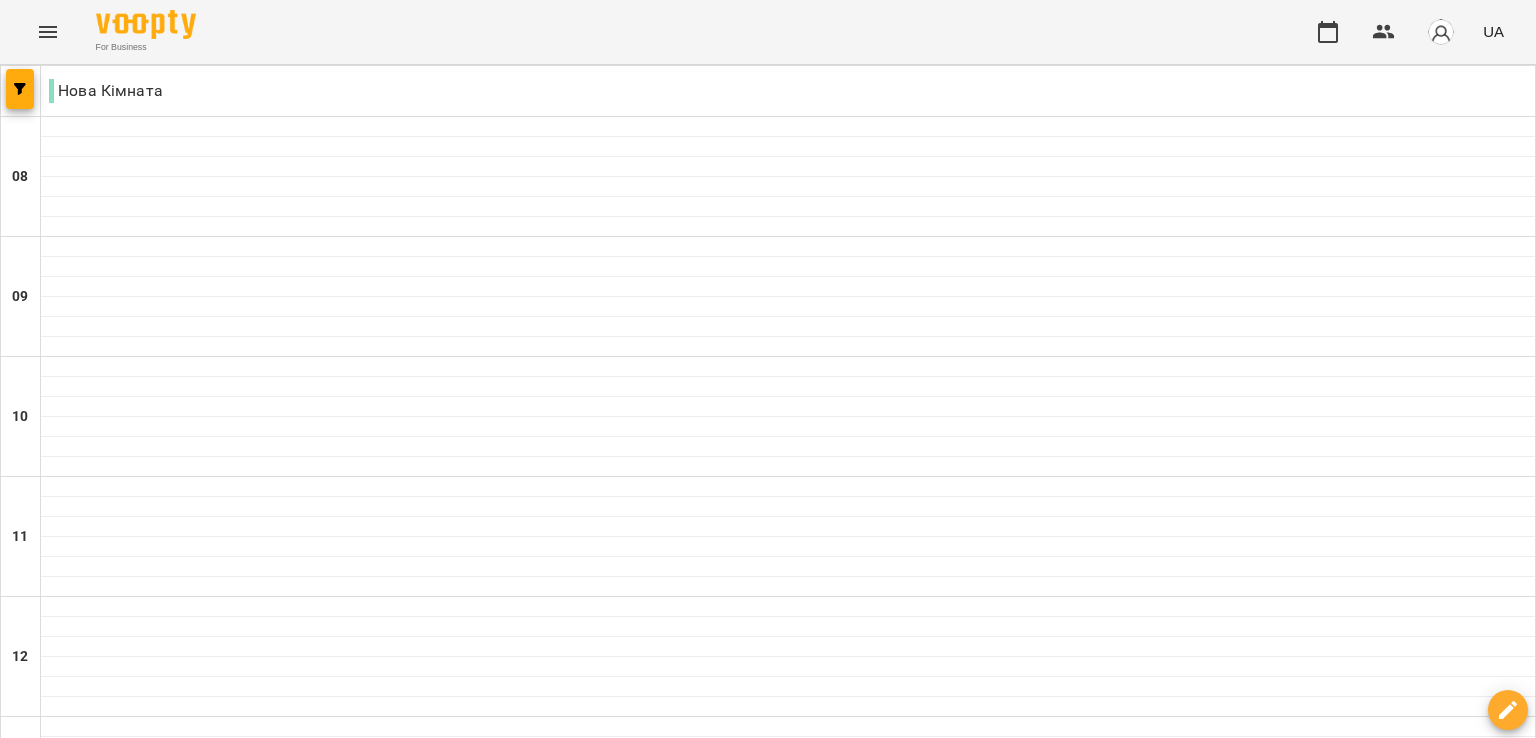 scroll, scrollTop: 1002, scrollLeft: 0, axis: vertical 